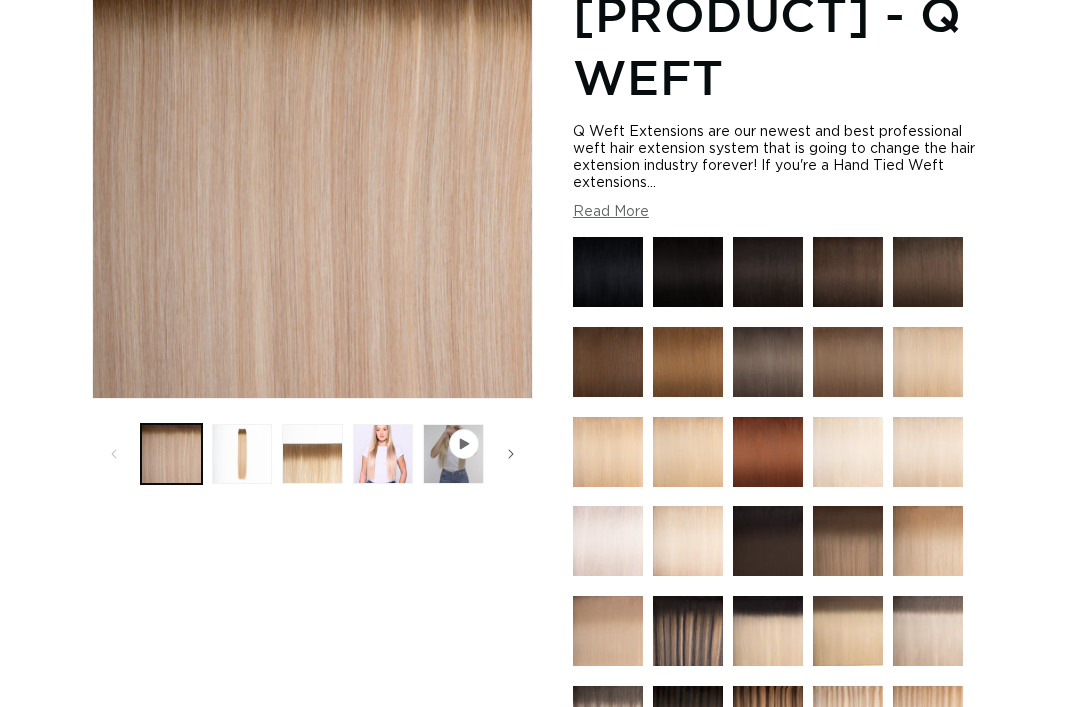 scroll, scrollTop: 328, scrollLeft: 0, axis: vertical 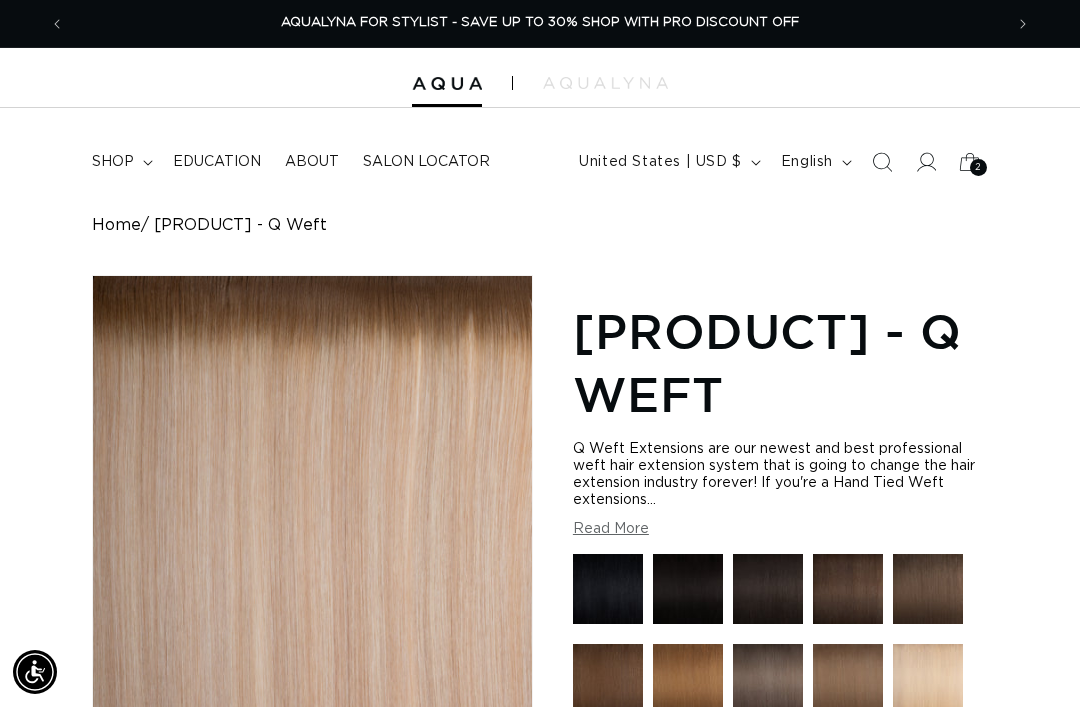 click on "shop" at bounding box center (113, 162) 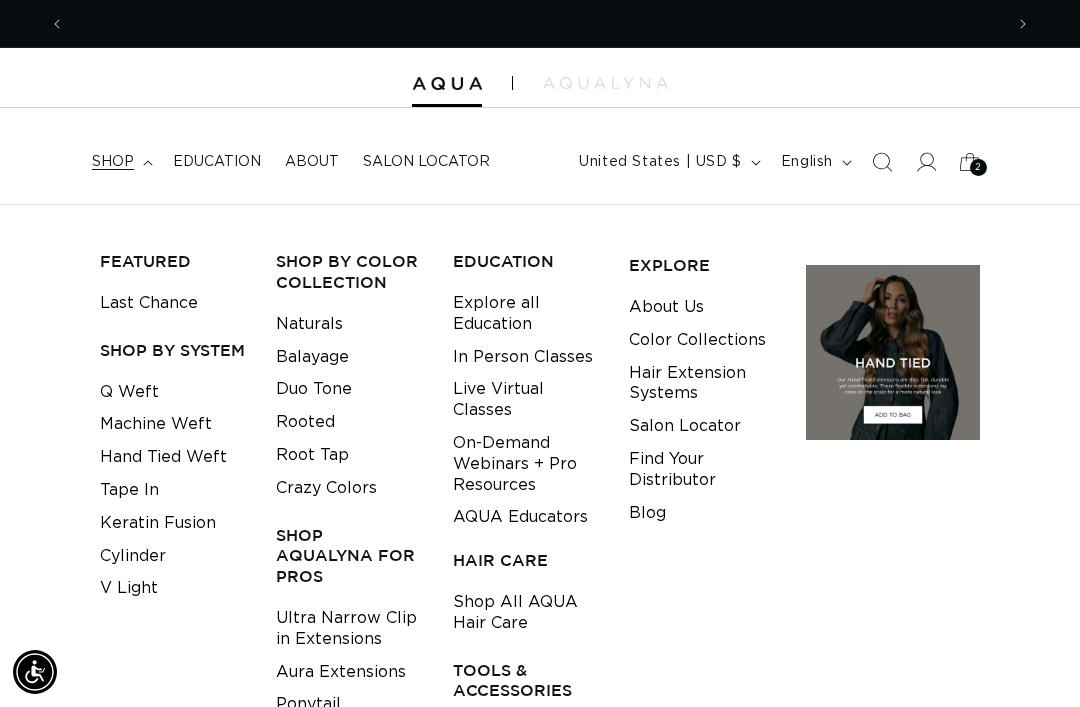 scroll, scrollTop: 0, scrollLeft: 0, axis: both 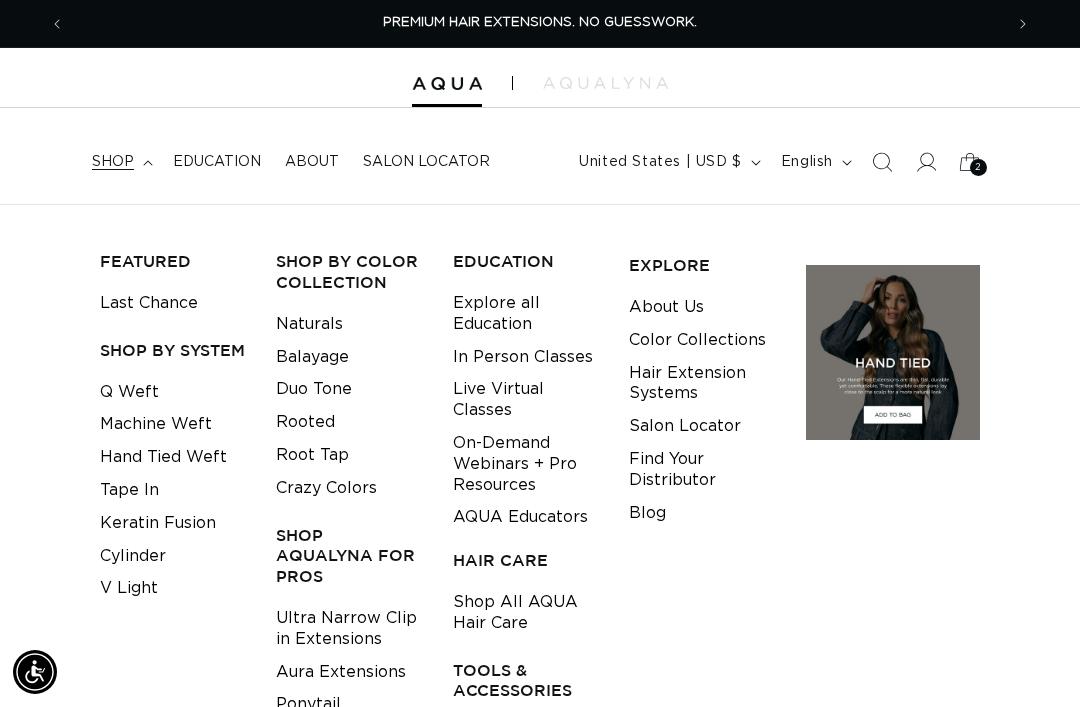 click on "Keratin Fusion" at bounding box center [158, 523] 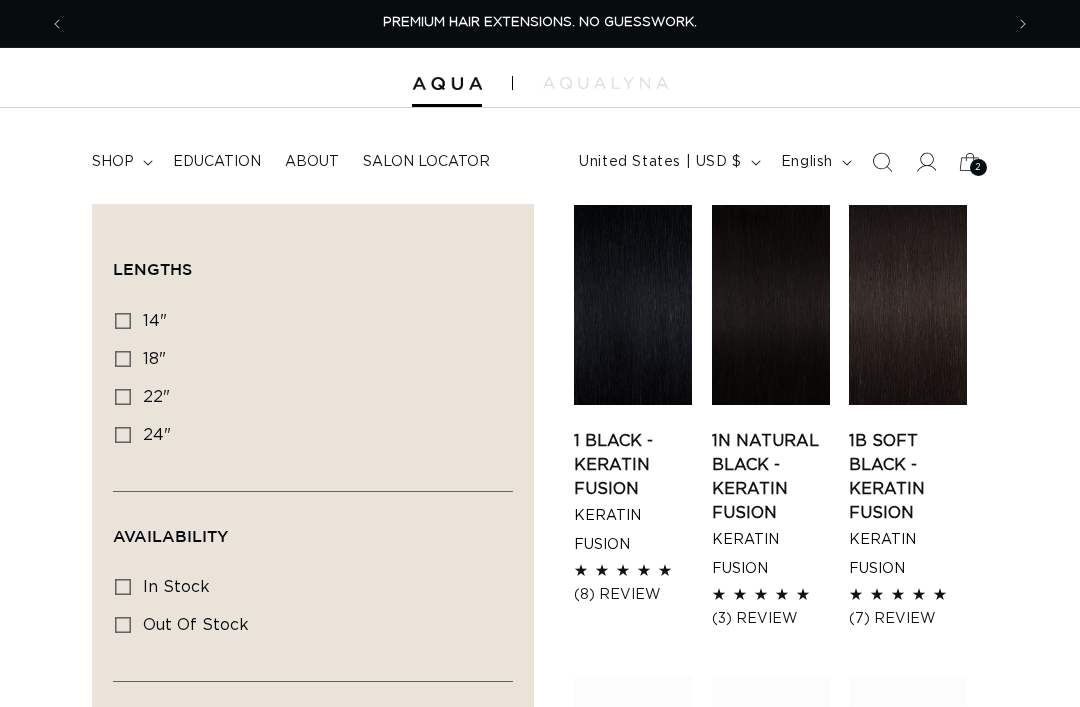 scroll, scrollTop: 0, scrollLeft: 0, axis: both 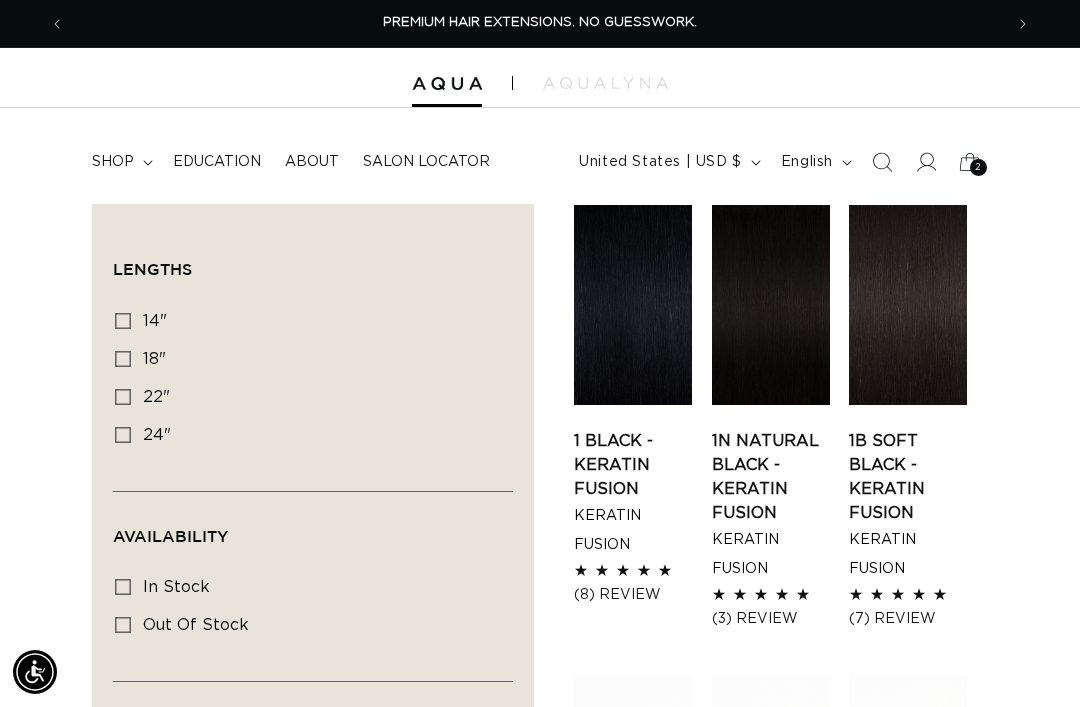 click 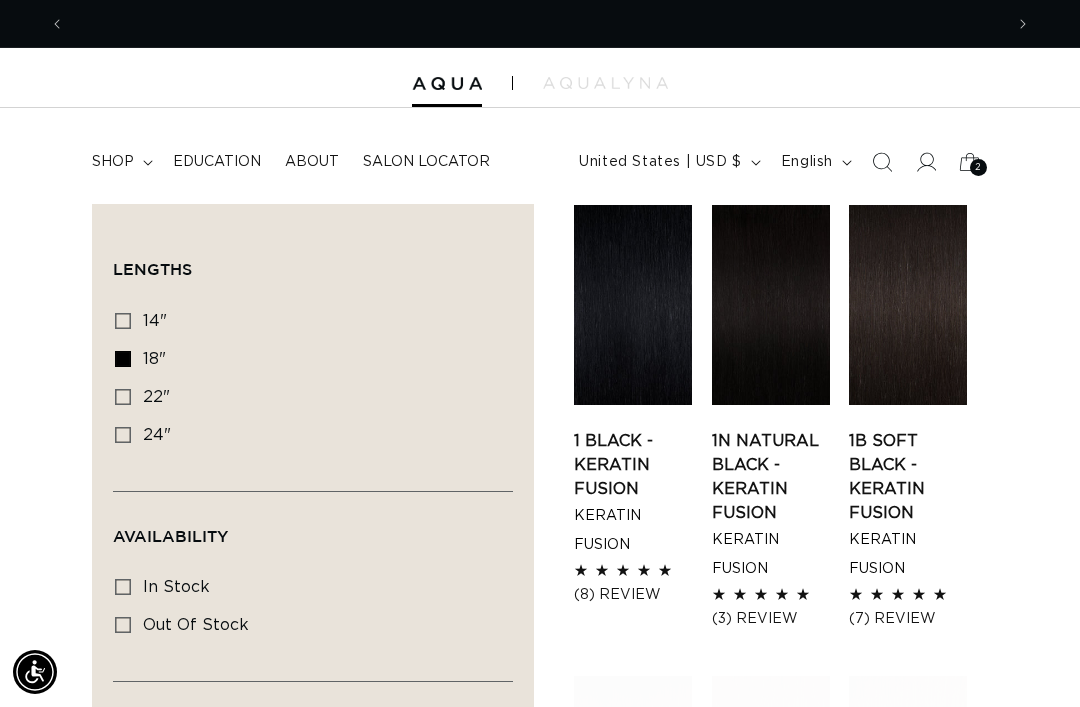 scroll, scrollTop: 0, scrollLeft: 938, axis: horizontal 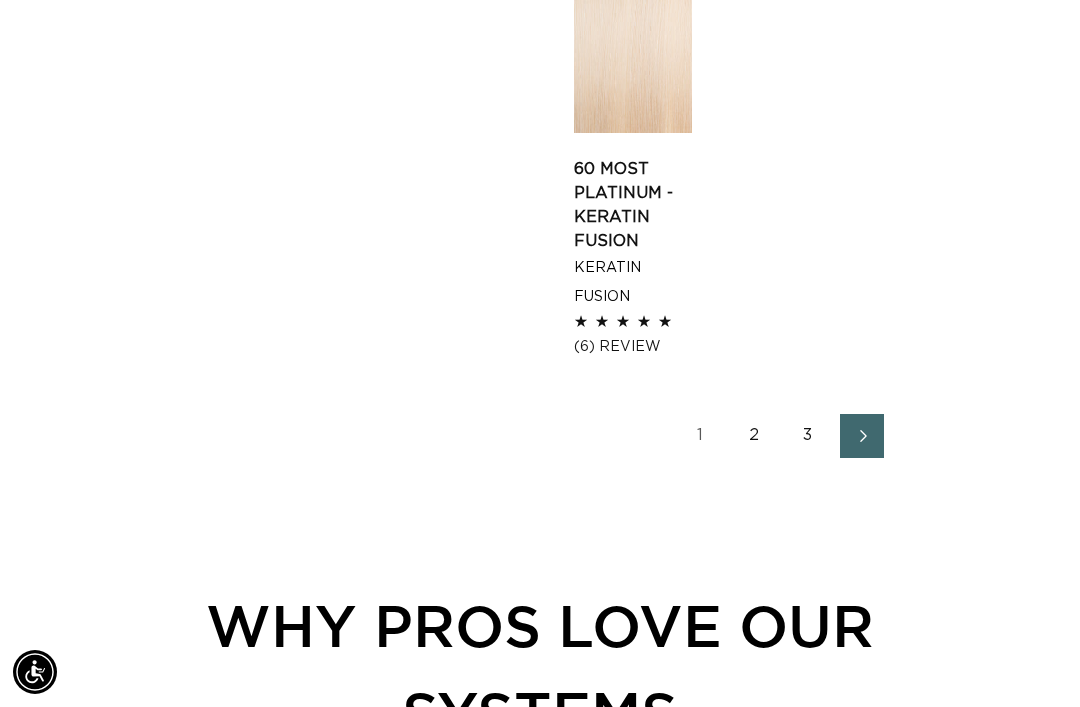 click on "3" at bounding box center [808, 436] 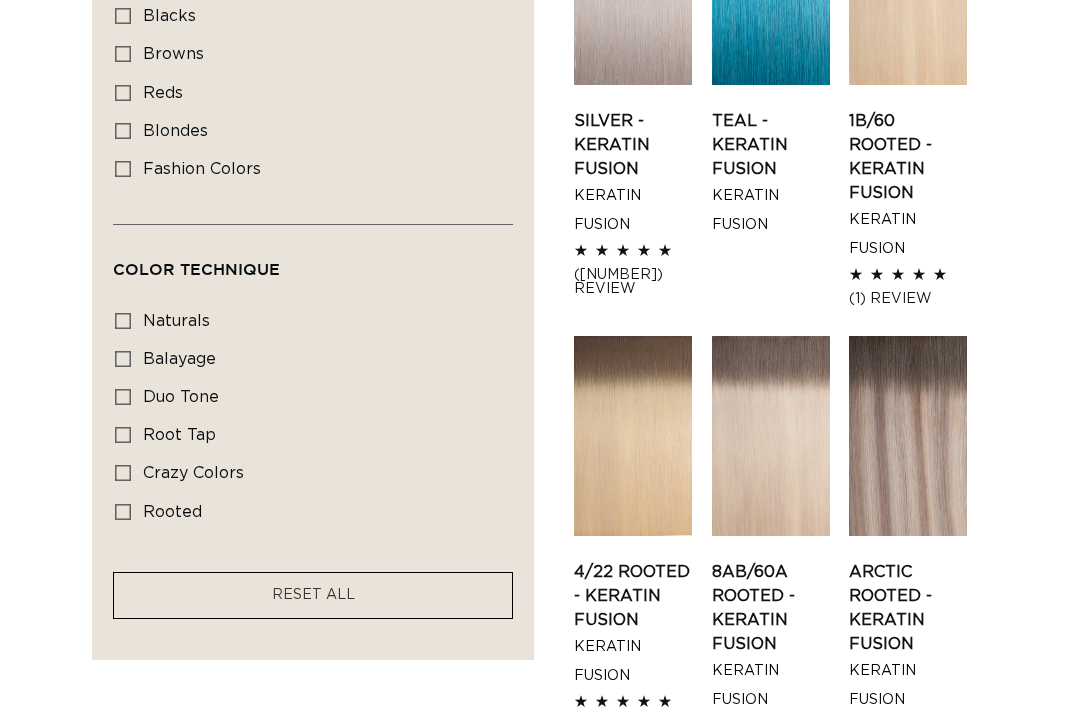 scroll, scrollTop: 0, scrollLeft: 0, axis: both 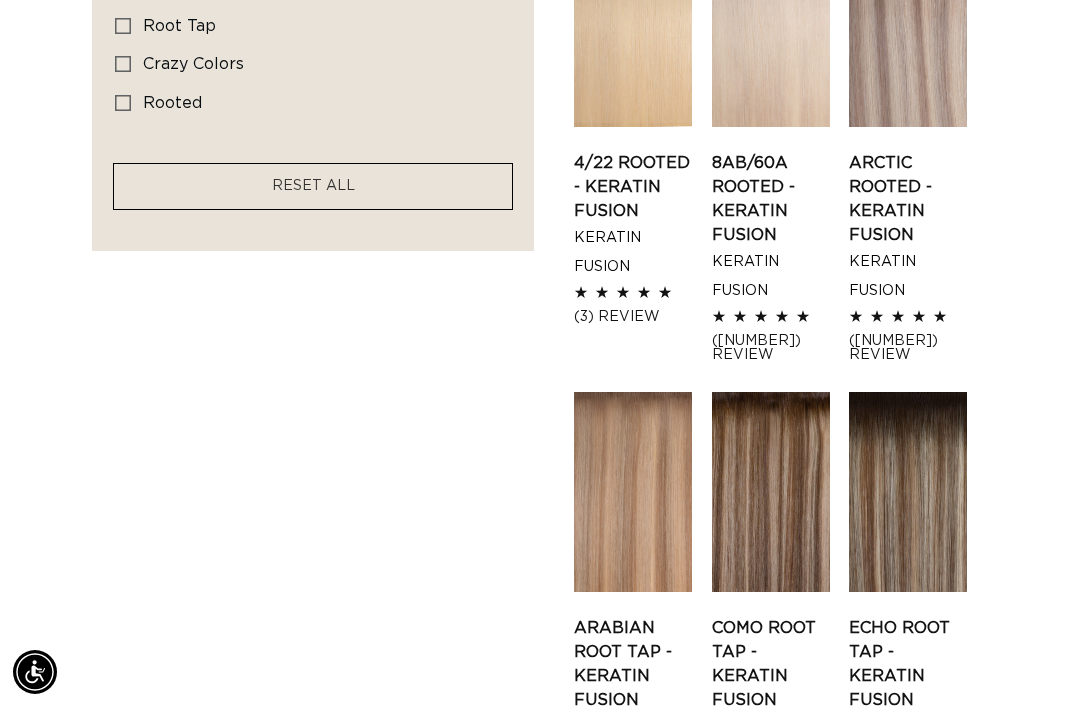 click on "Como Root Tap - Keratin Fusion" at bounding box center (771, 664) 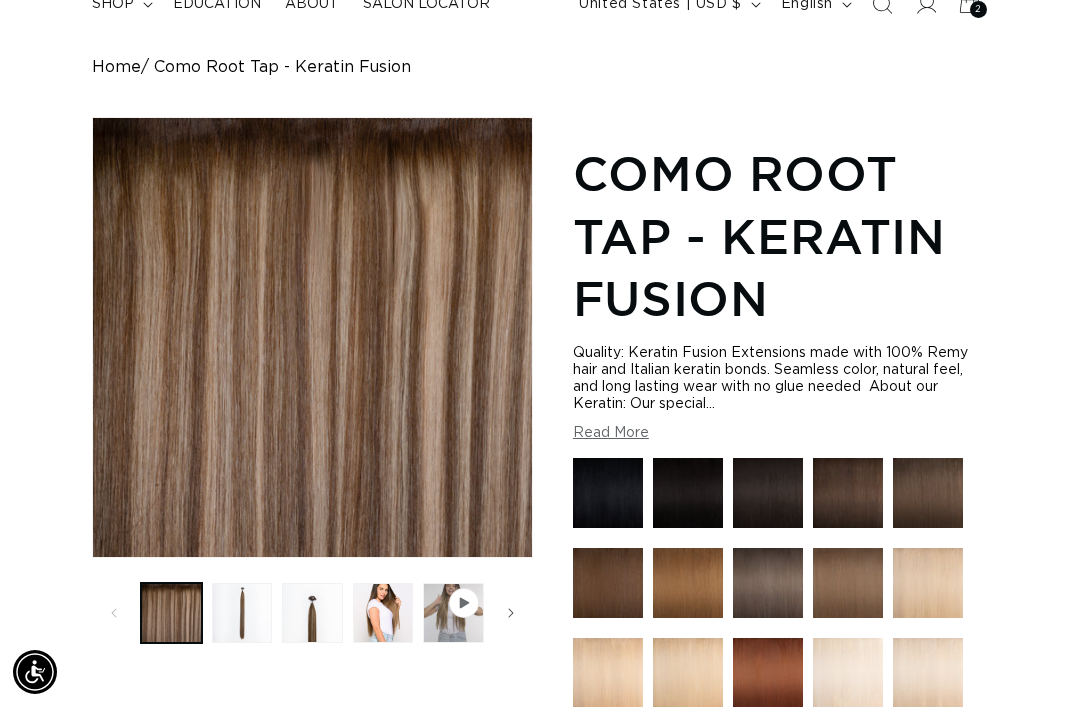 scroll, scrollTop: 0, scrollLeft: 0, axis: both 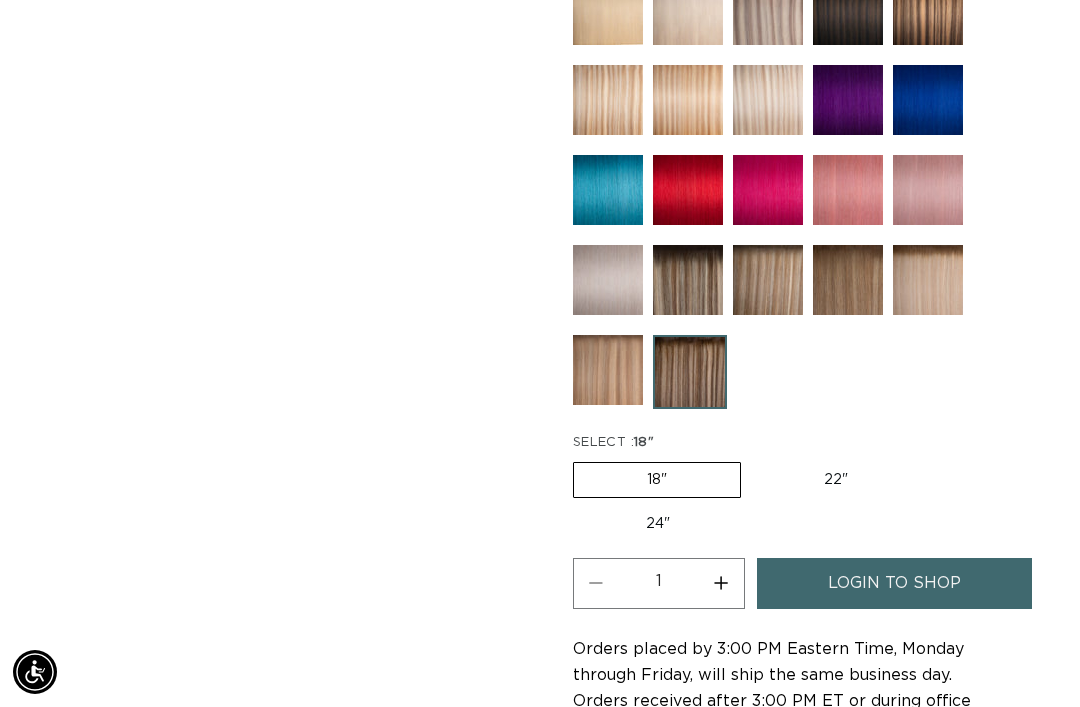 click on "Increase quantity for Como Root Tap - Keratin Fusion" at bounding box center [721, 583] 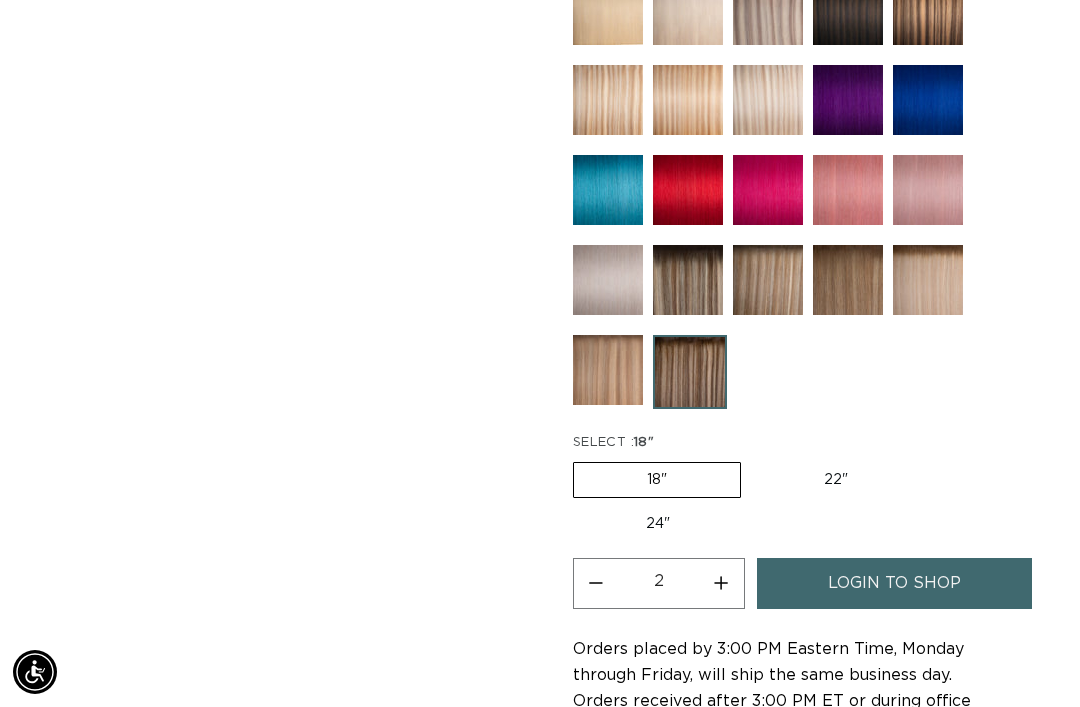 click on "Increase quantity for Como Root Tap - Keratin Fusion" at bounding box center [721, 583] 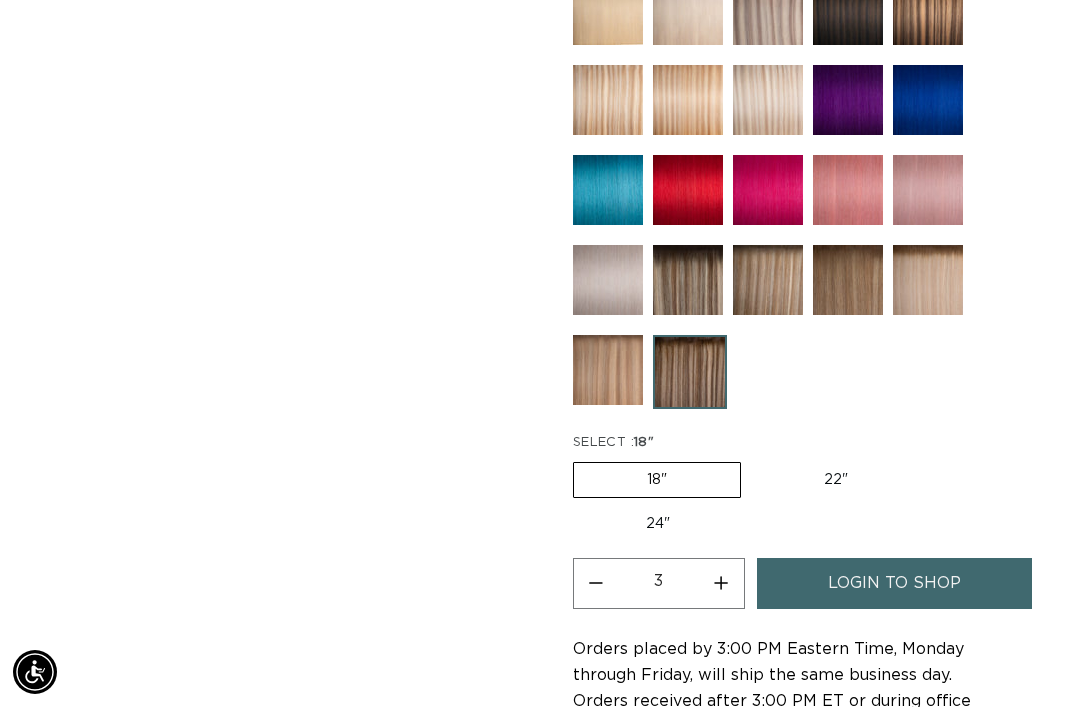 click on "login to shop" at bounding box center [894, 583] 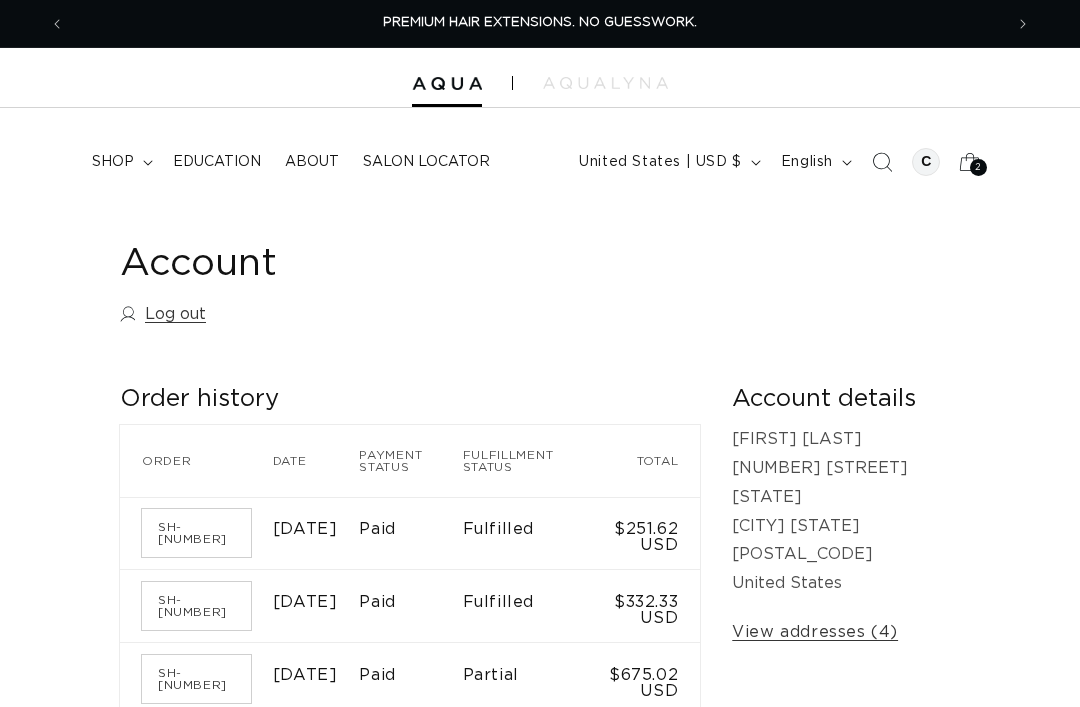 scroll, scrollTop: 0, scrollLeft: 0, axis: both 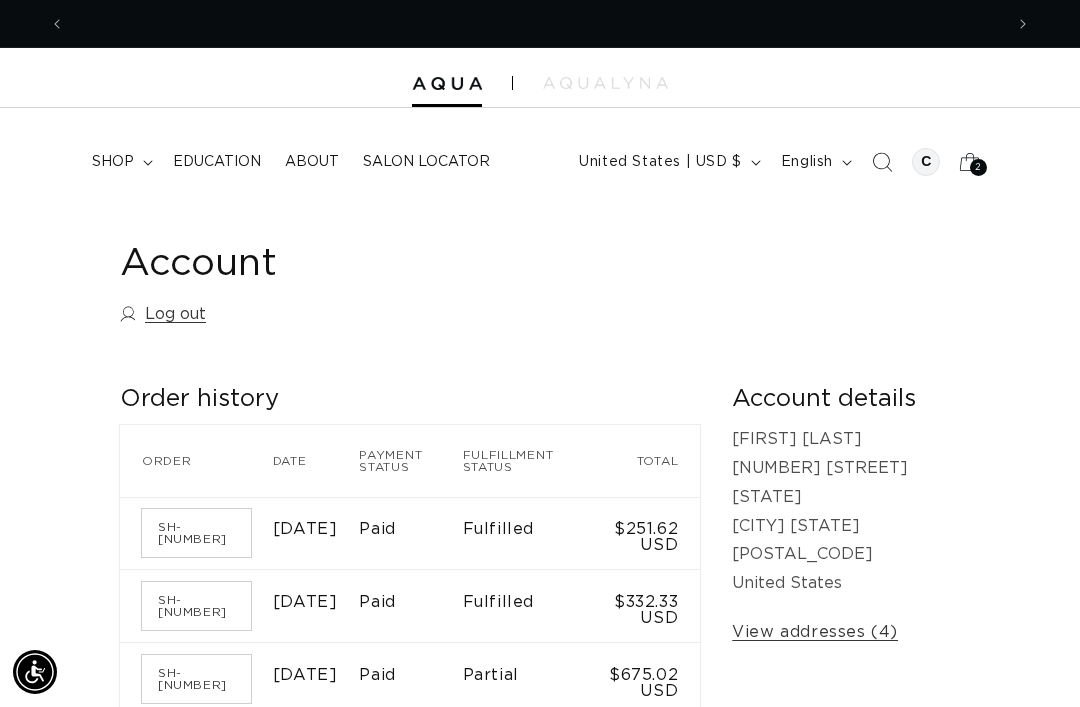 click 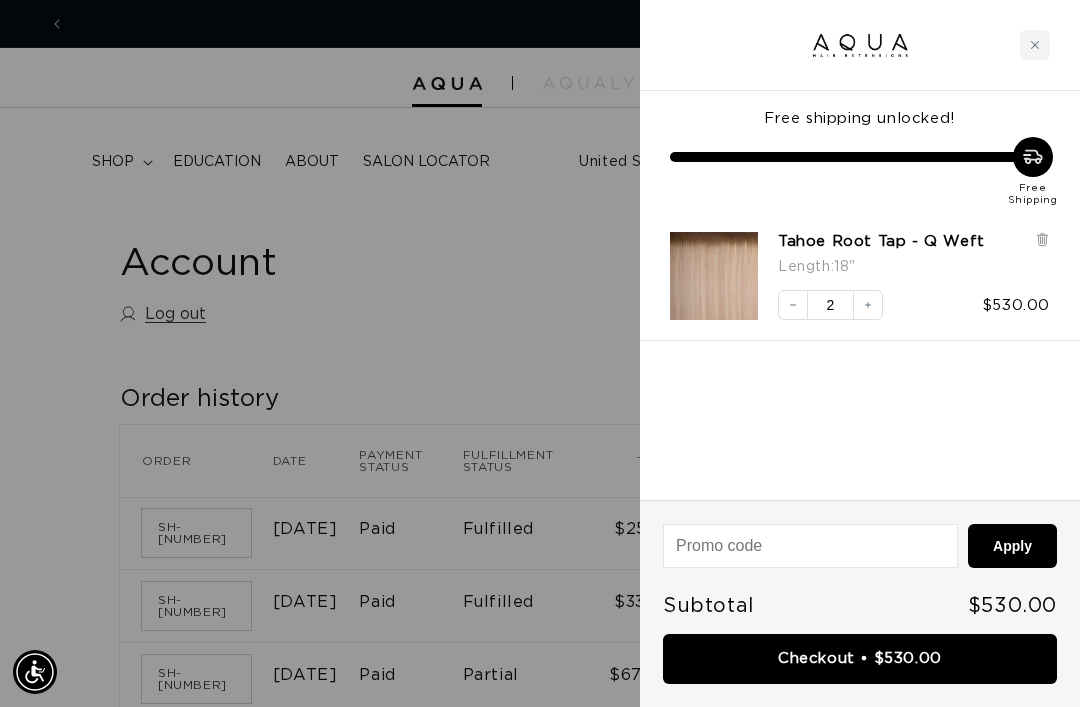 scroll, scrollTop: 0, scrollLeft: 1876, axis: horizontal 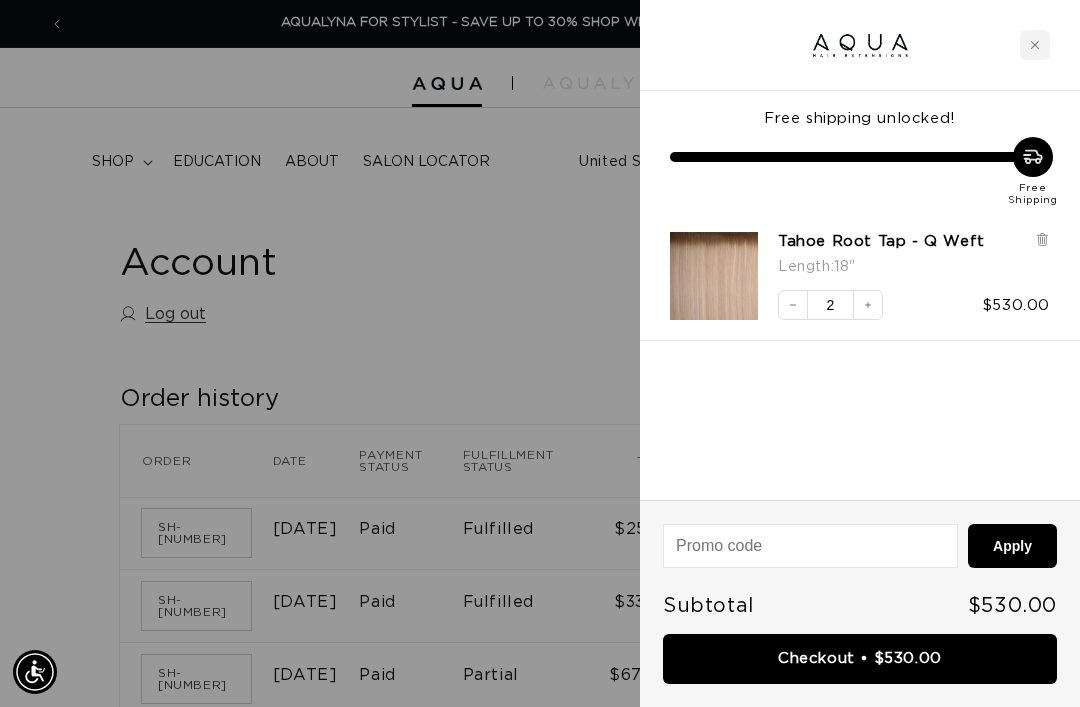 click on "Tahoe Root Tap - Q Weft Length :  18" Decrease quantity 2 Increase quantity $530.00" at bounding box center [850, 266] 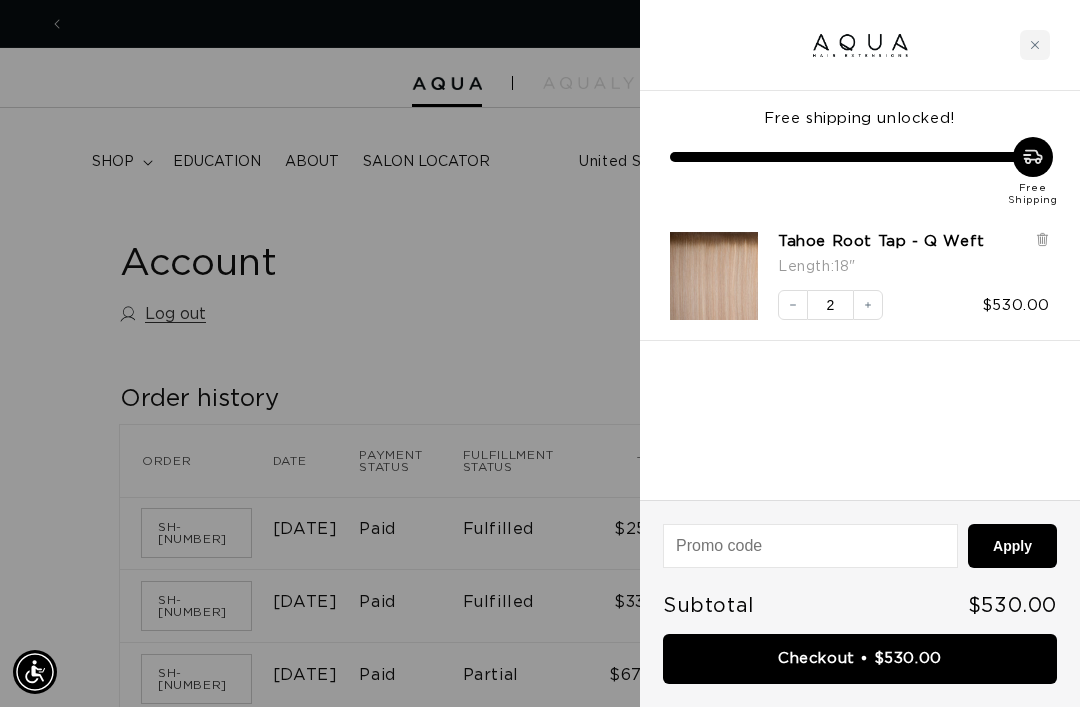 scroll, scrollTop: 0, scrollLeft: 0, axis: both 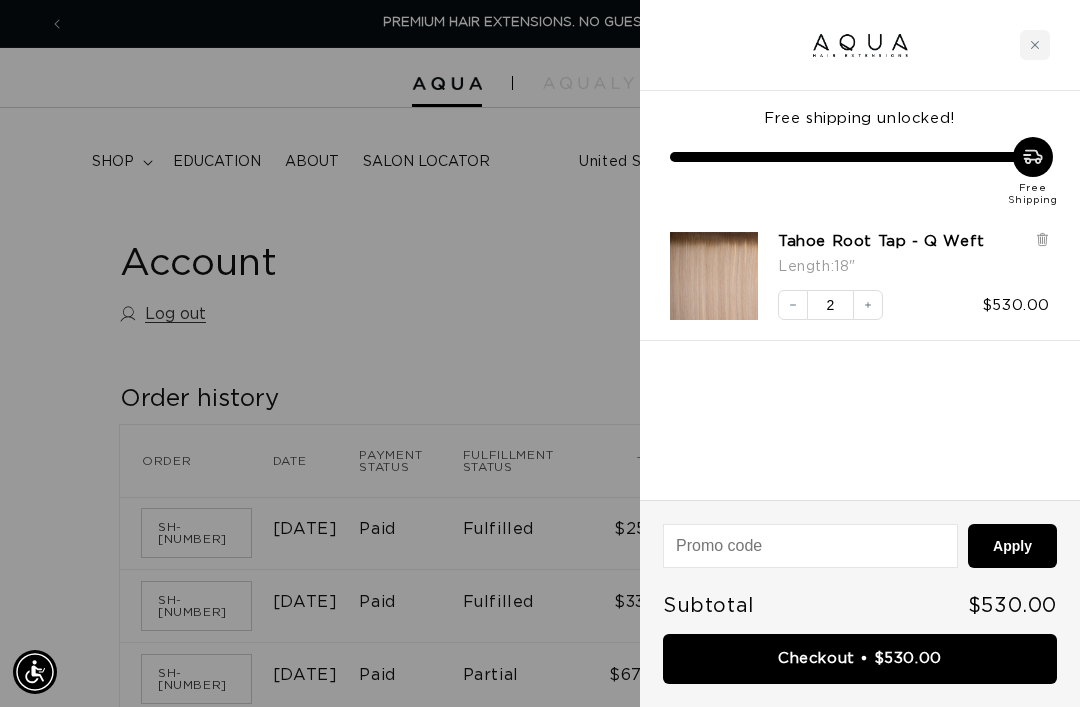 click 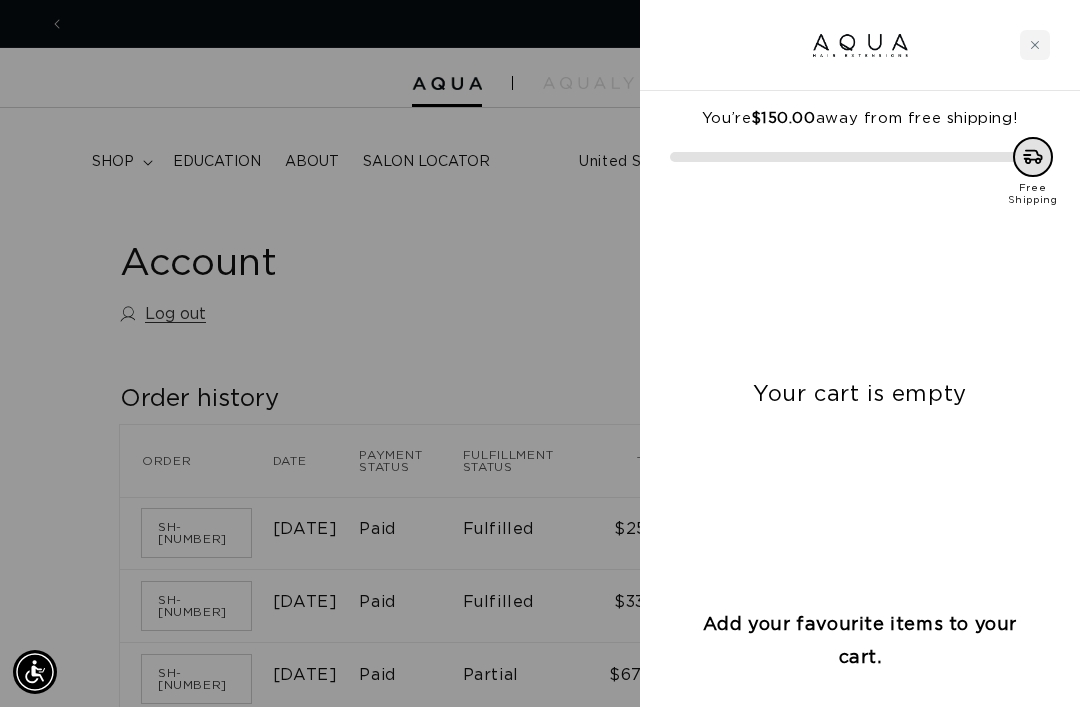 scroll, scrollTop: 0, scrollLeft: 938, axis: horizontal 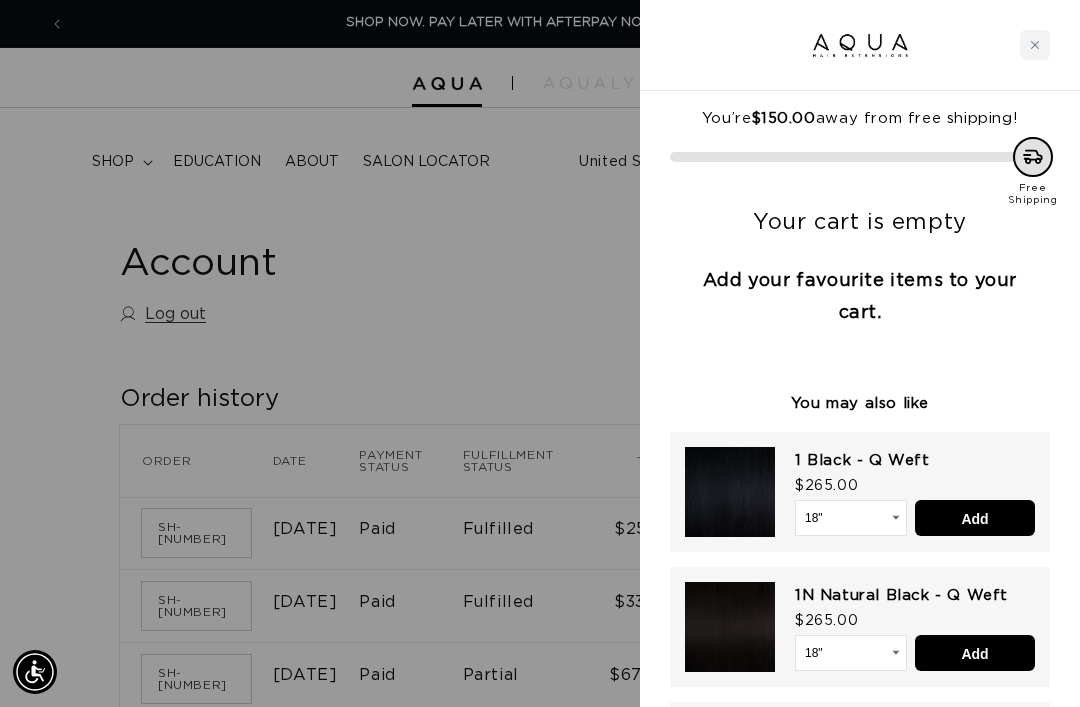 click at bounding box center [540, 353] 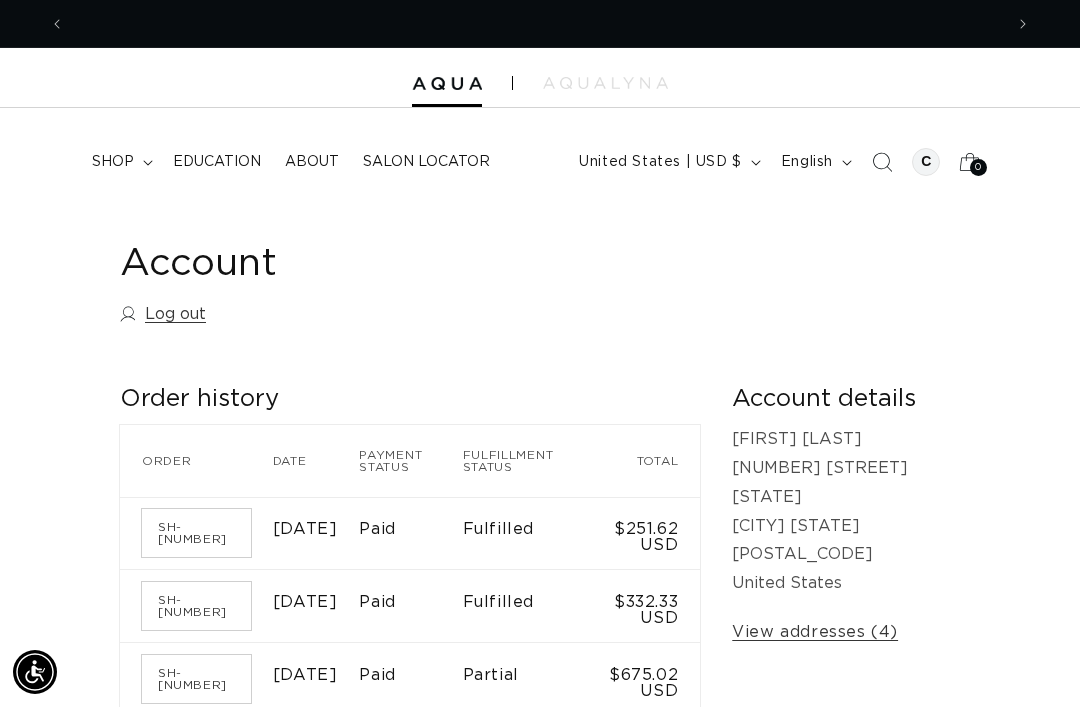 scroll, scrollTop: 0, scrollLeft: 938, axis: horizontal 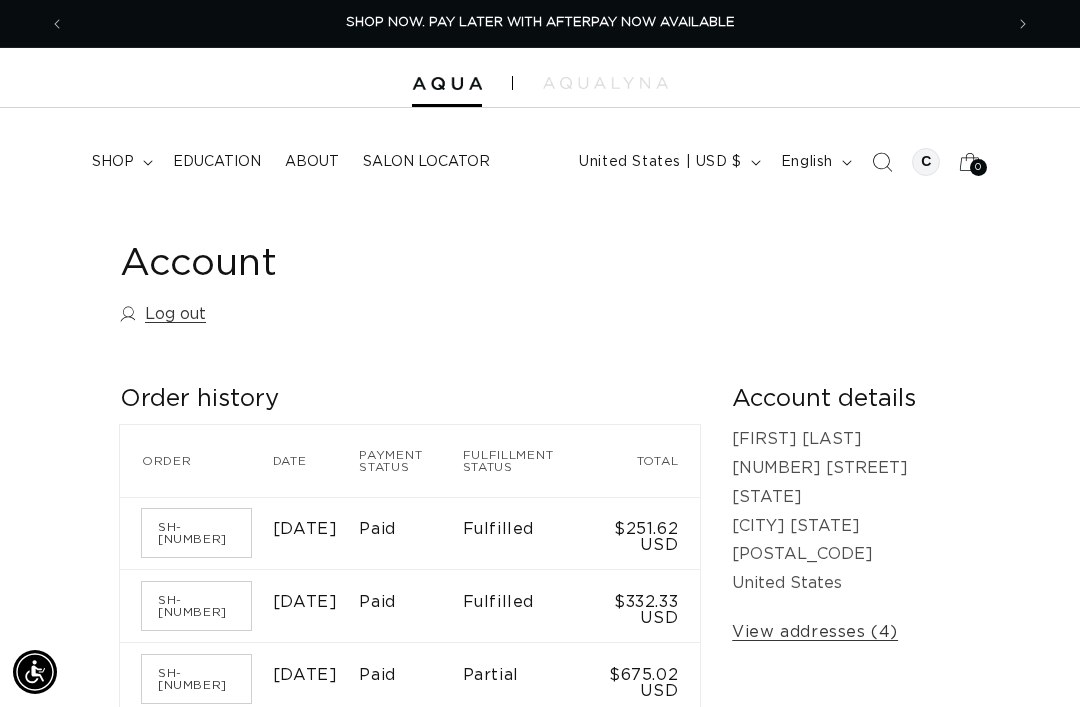 click on "shop" at bounding box center (120, 162) 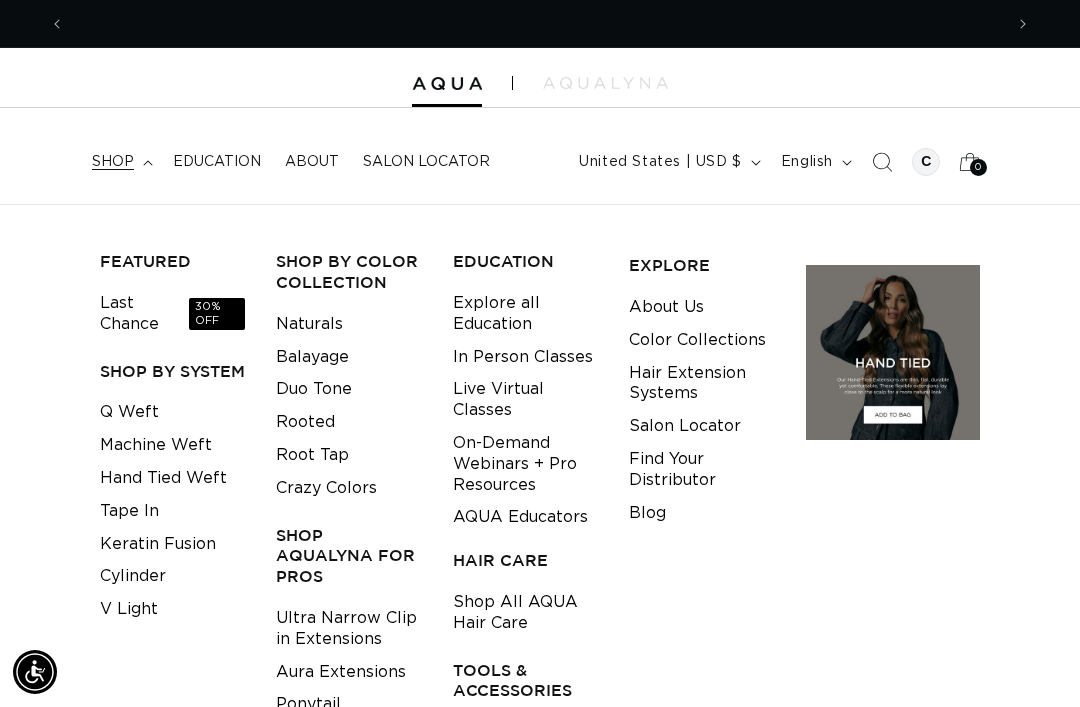 scroll, scrollTop: 0, scrollLeft: 1876, axis: horizontal 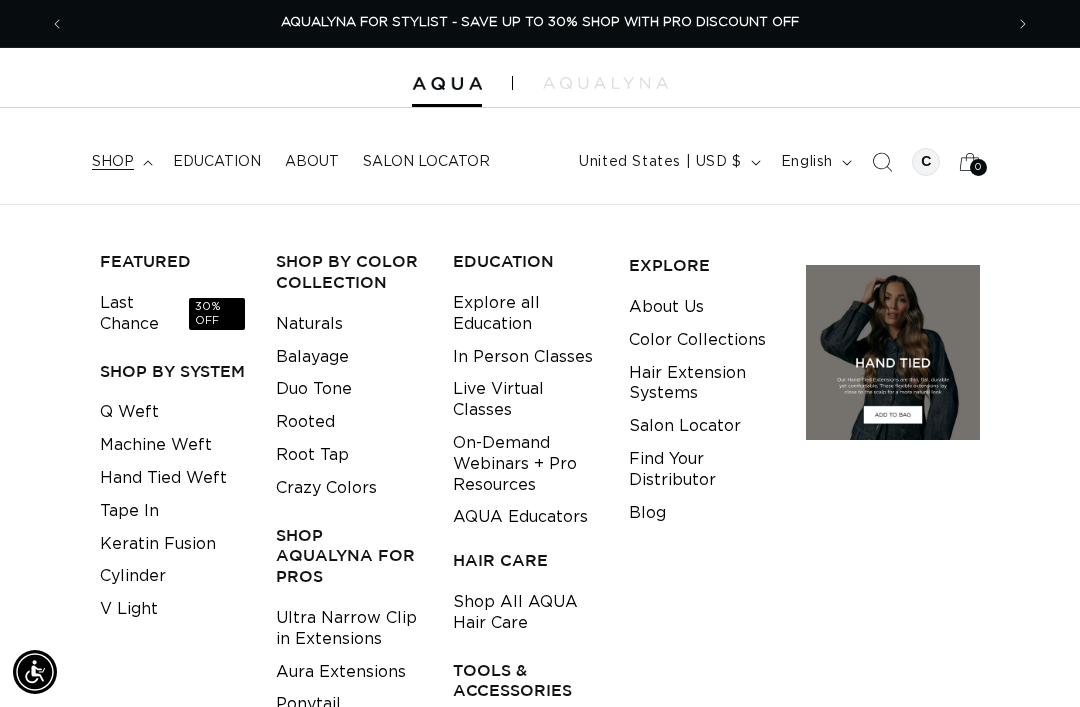 click on "Keratin Fusion" at bounding box center [158, 544] 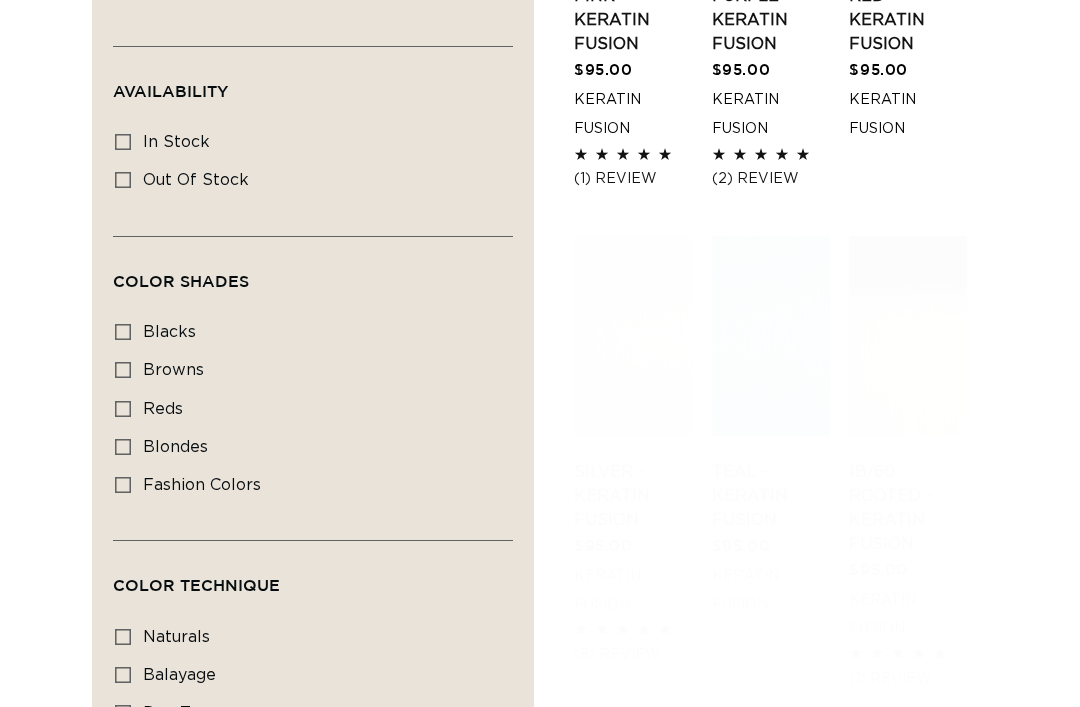 scroll, scrollTop: 0, scrollLeft: 0, axis: both 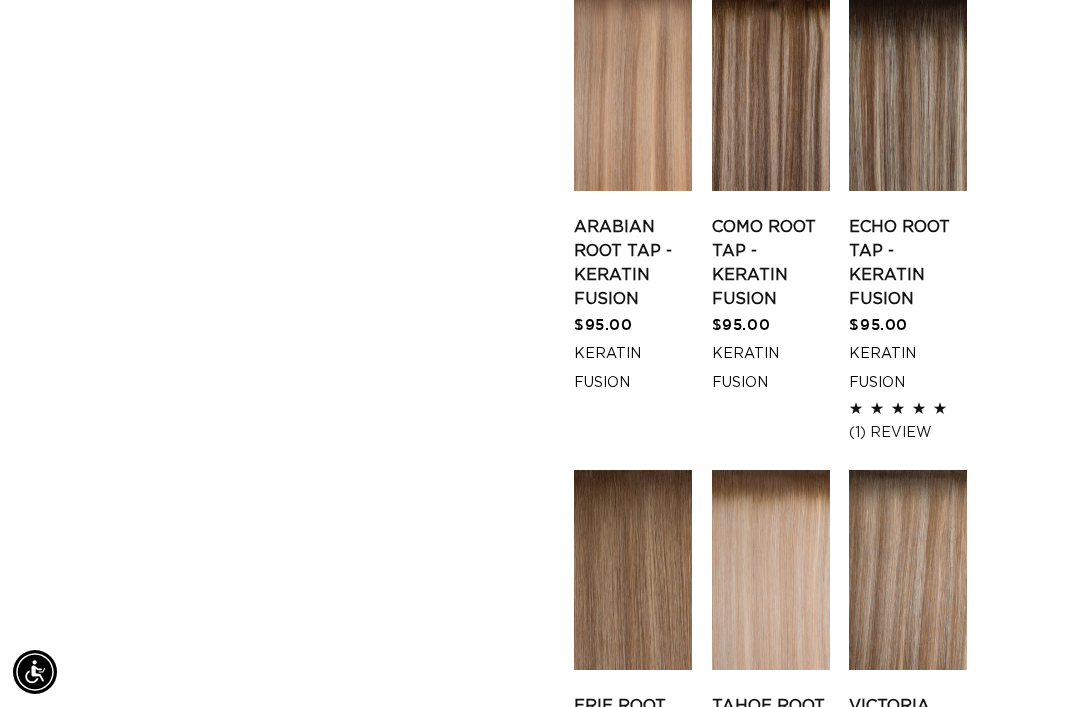 click on "Como Root Tap - Keratin Fusion" at bounding box center (771, 263) 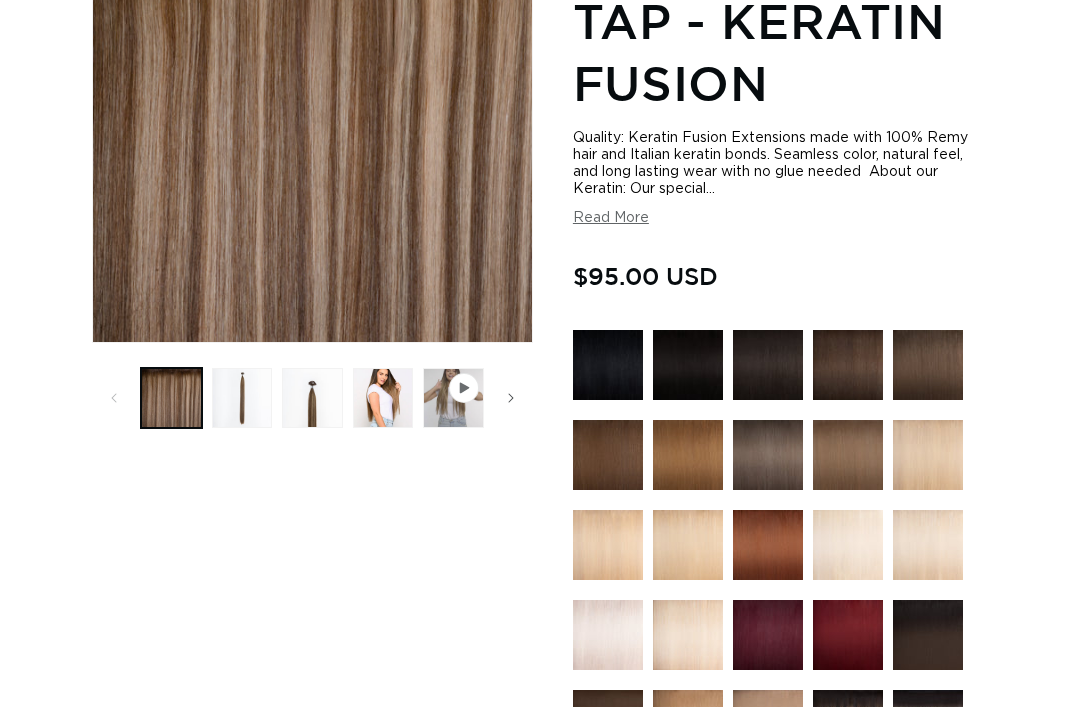 scroll, scrollTop: 496, scrollLeft: 0, axis: vertical 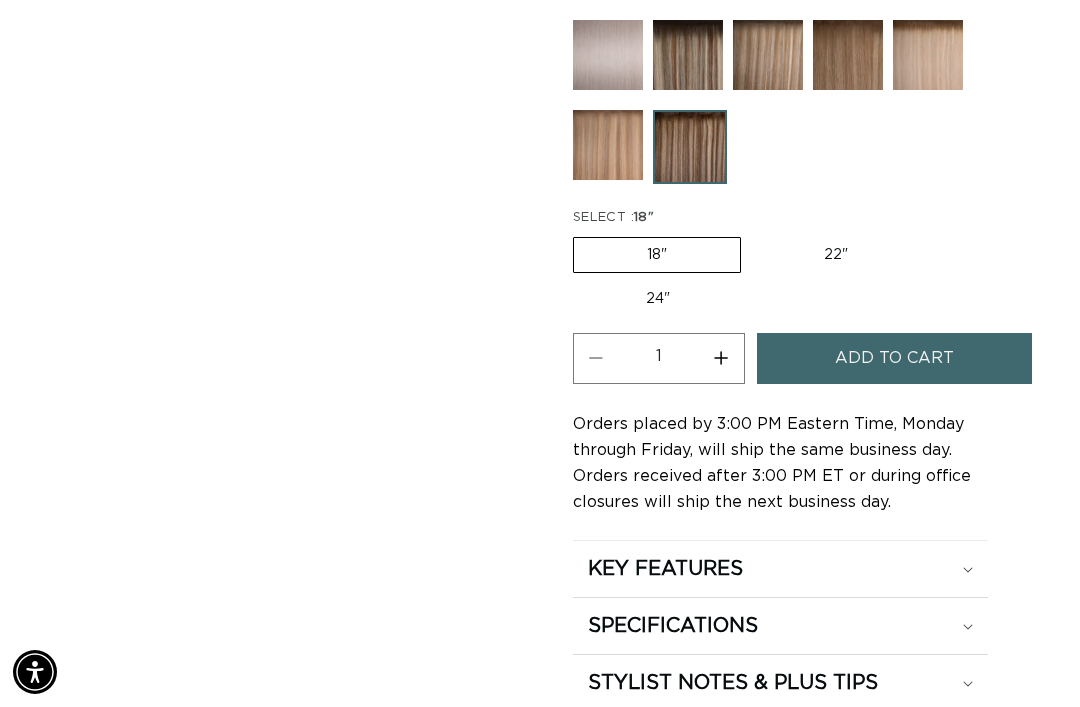click on "Increase quantity for Como Root Tap - Keratin Fusion" at bounding box center [721, 358] 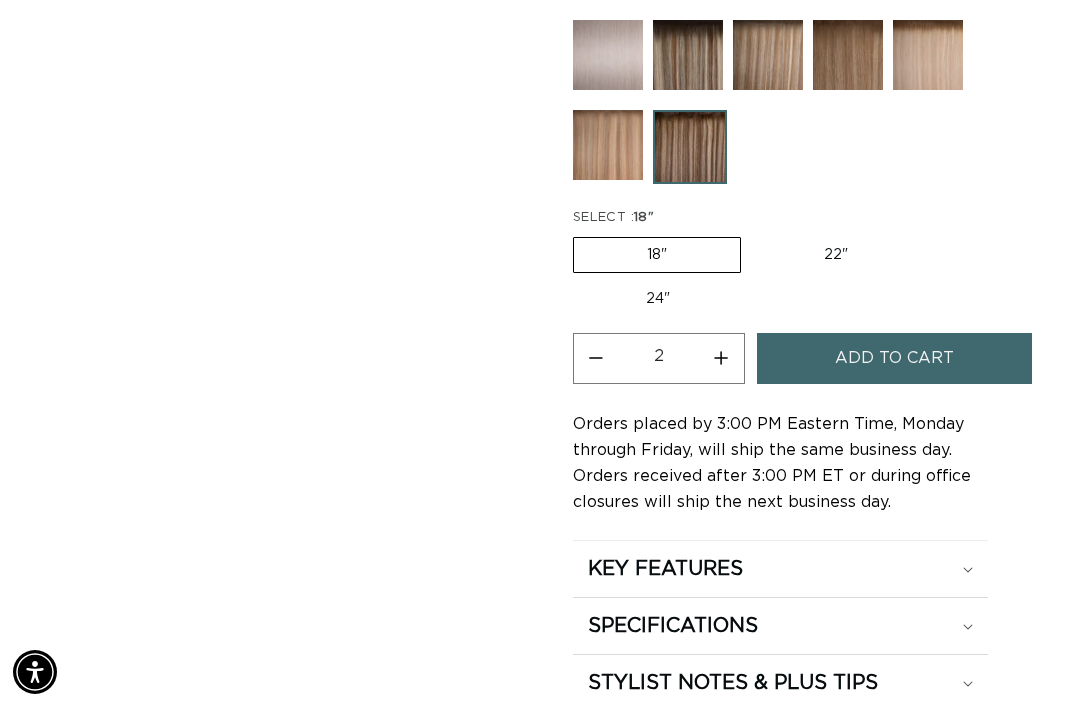 click on "Increase quantity for Como Root Tap - Keratin Fusion" at bounding box center [721, 358] 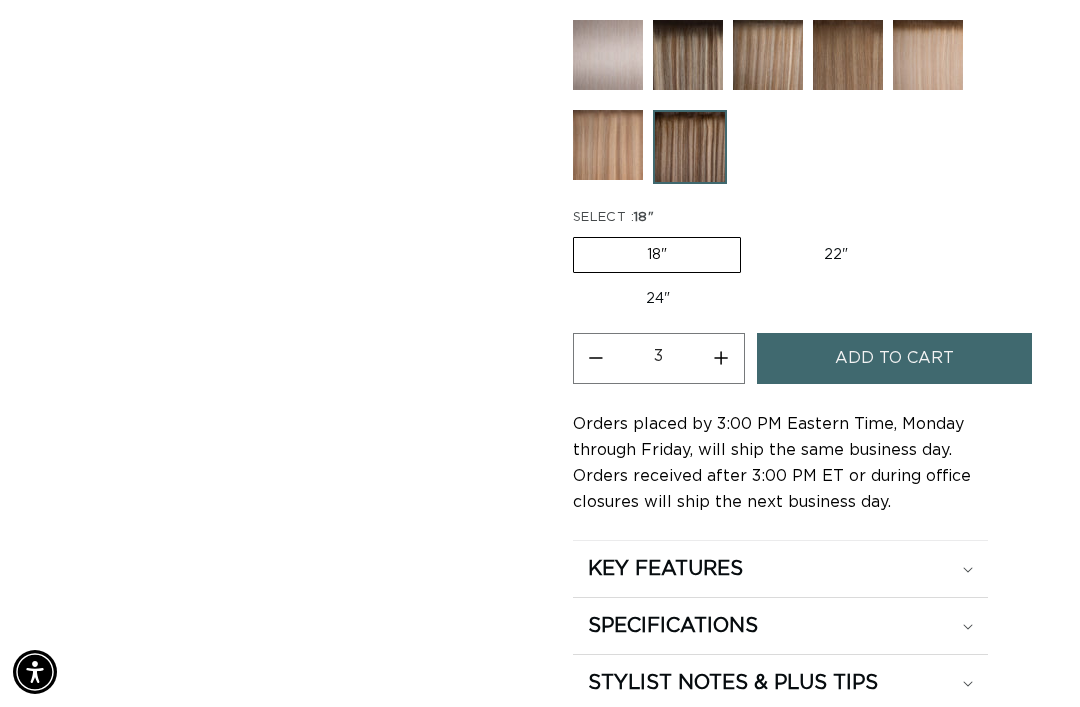 click on "Add to cart" at bounding box center [894, 358] 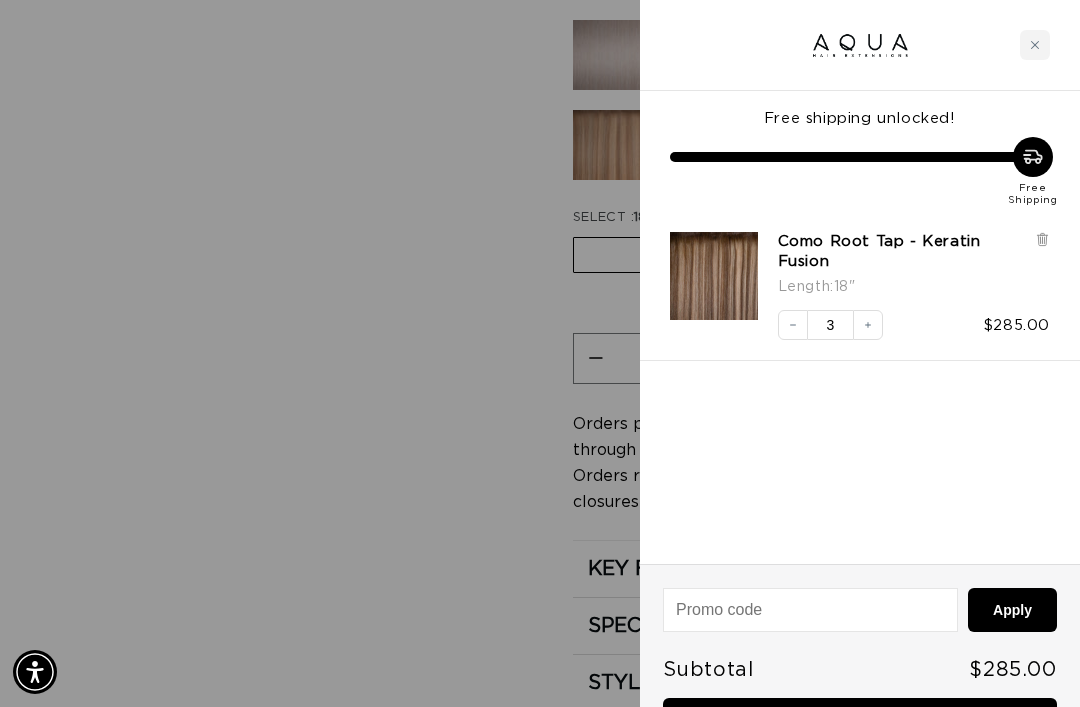 scroll, scrollTop: 0, scrollLeft: 1876, axis: horizontal 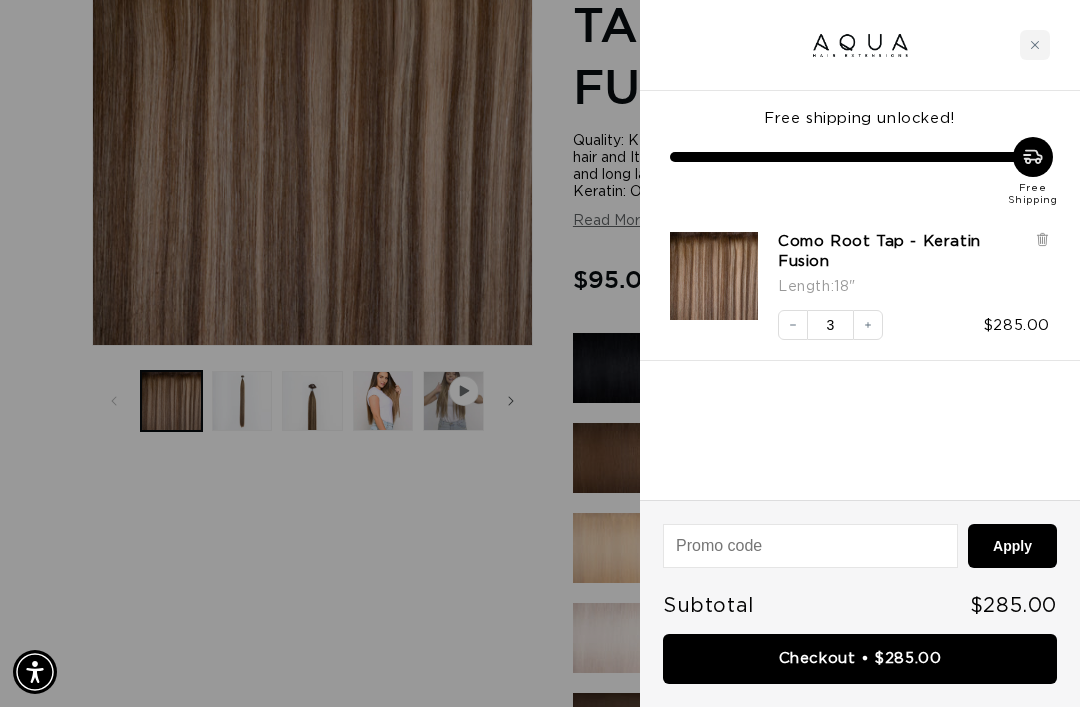 click at bounding box center [1035, 45] 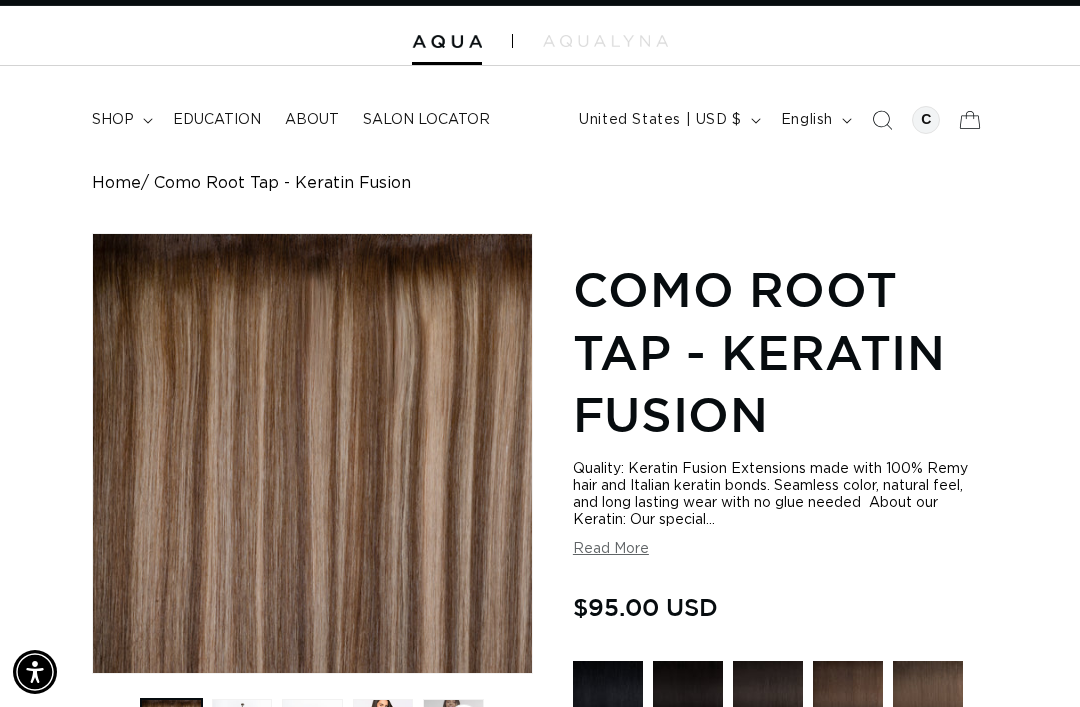 scroll, scrollTop: 0, scrollLeft: 0, axis: both 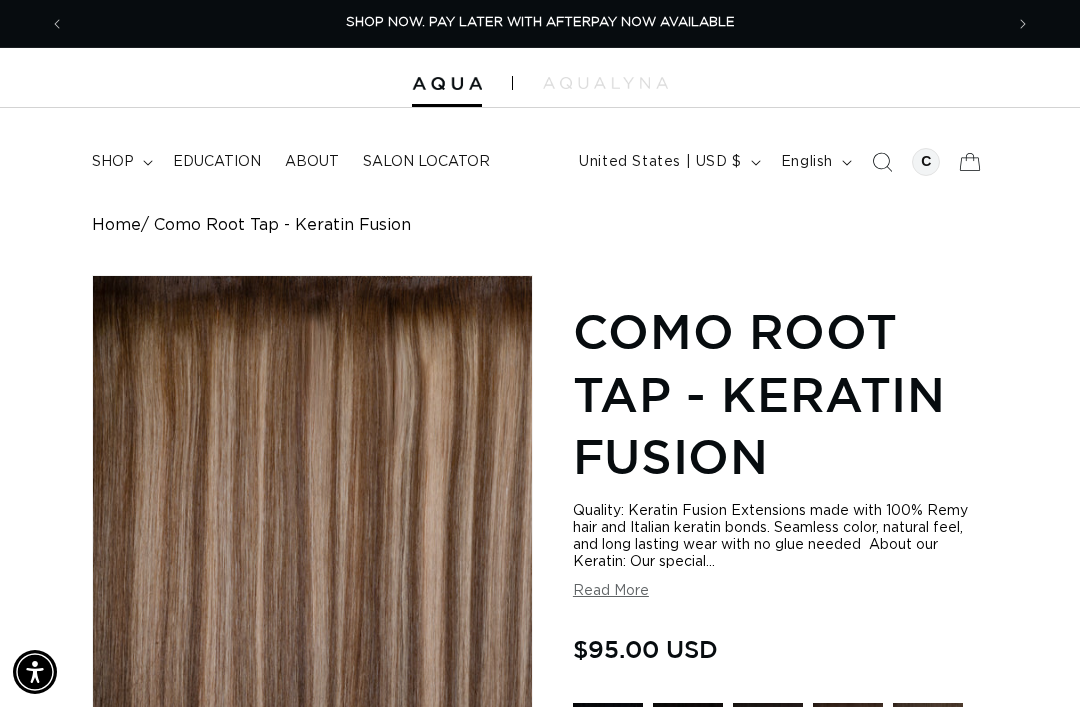 click on "shop" at bounding box center (120, 162) 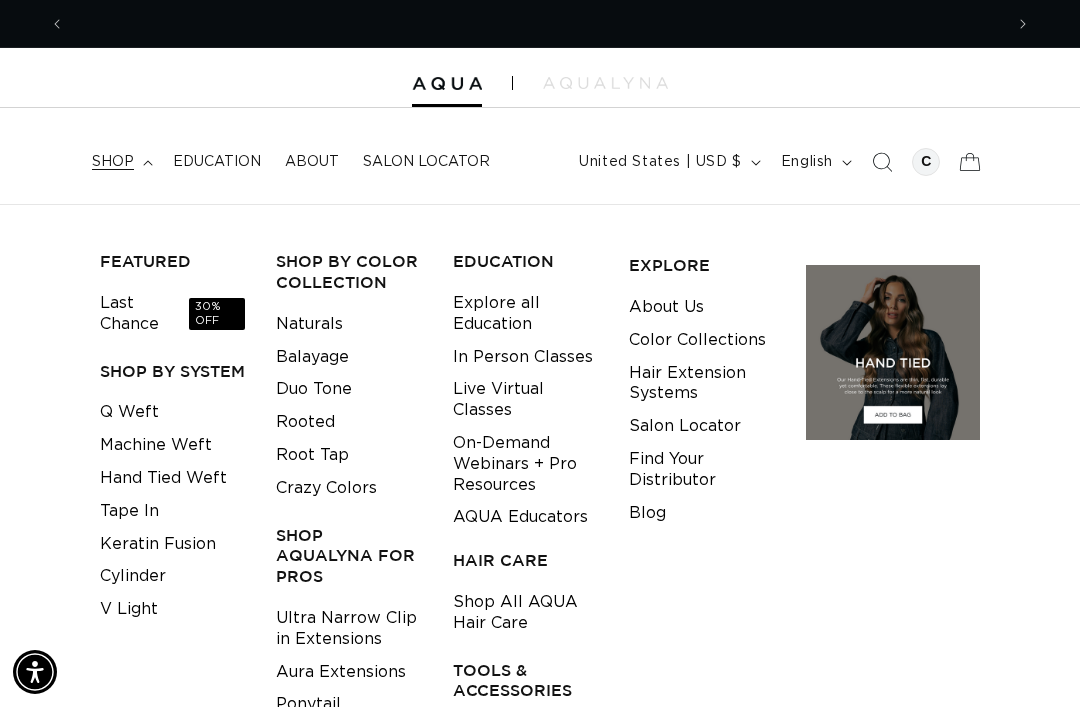 scroll, scrollTop: 0, scrollLeft: 1876, axis: horizontal 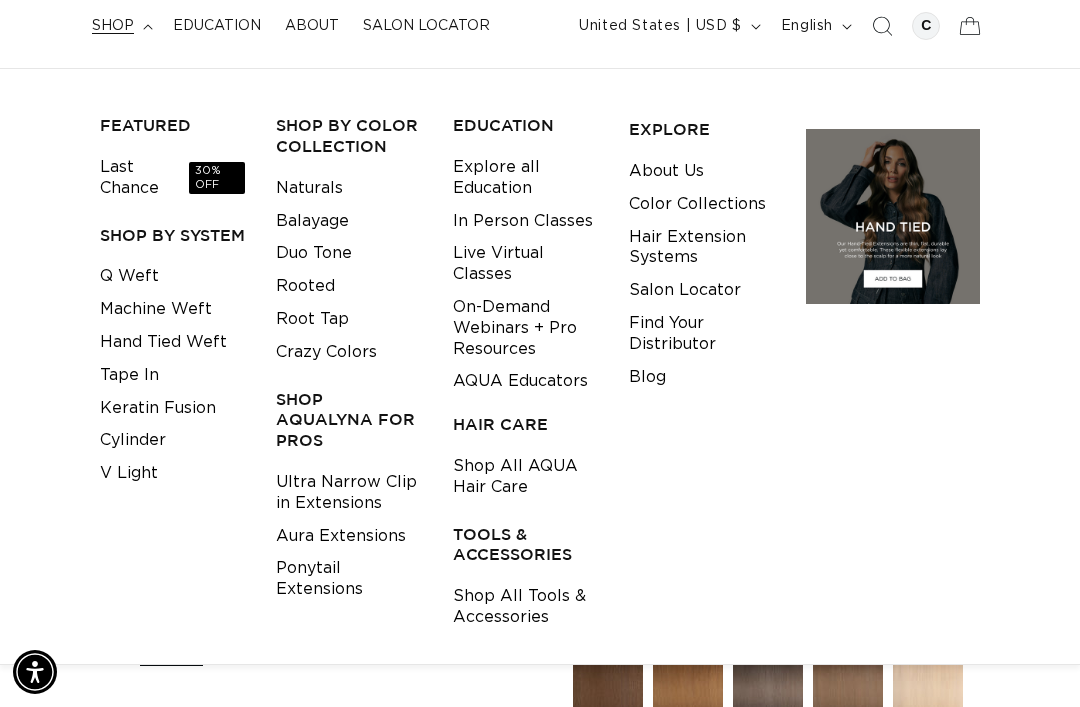 click on "TOOLS & ACCESSORIES" at bounding box center (525, 545) 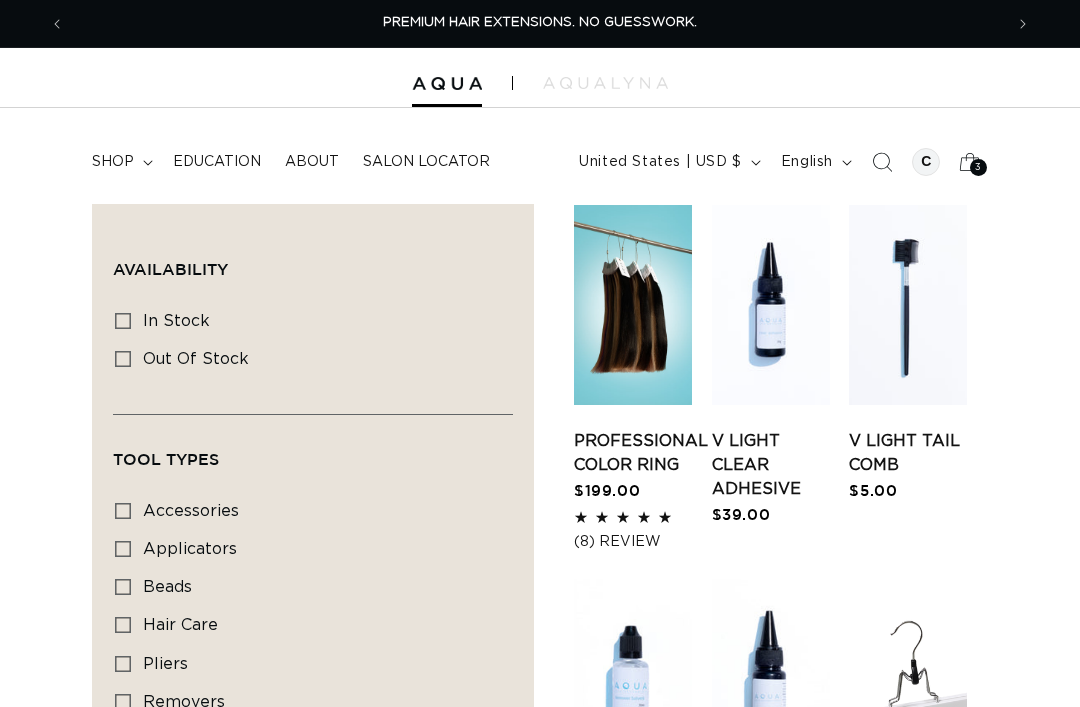 scroll, scrollTop: 0, scrollLeft: 0, axis: both 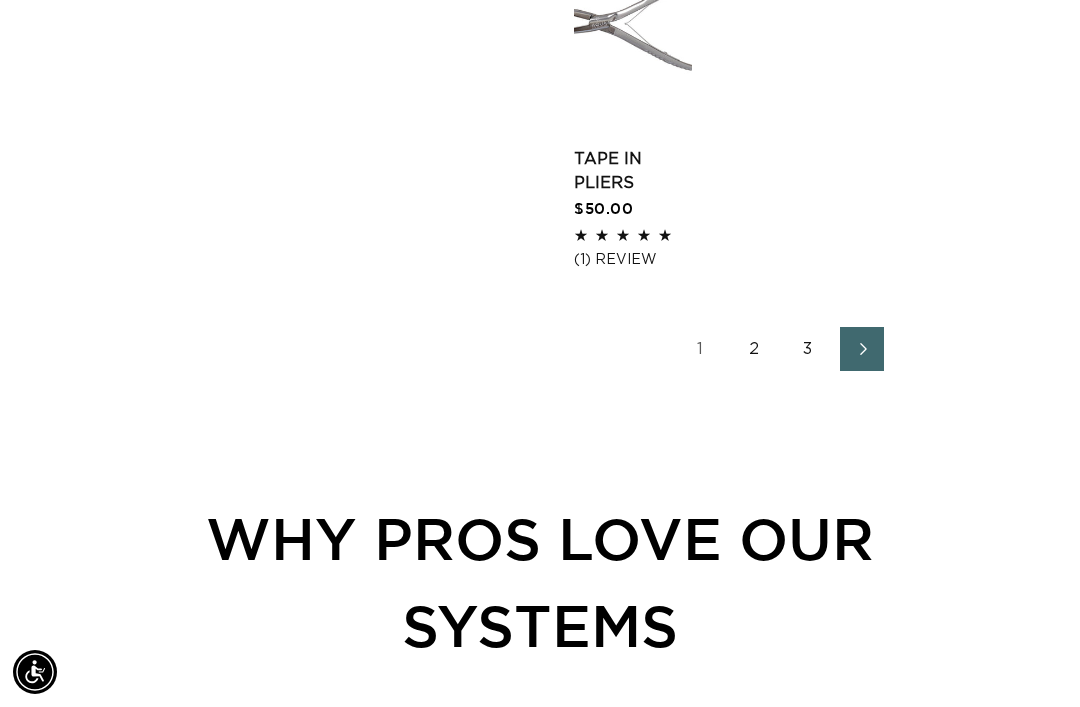 click on "2" at bounding box center [754, 349] 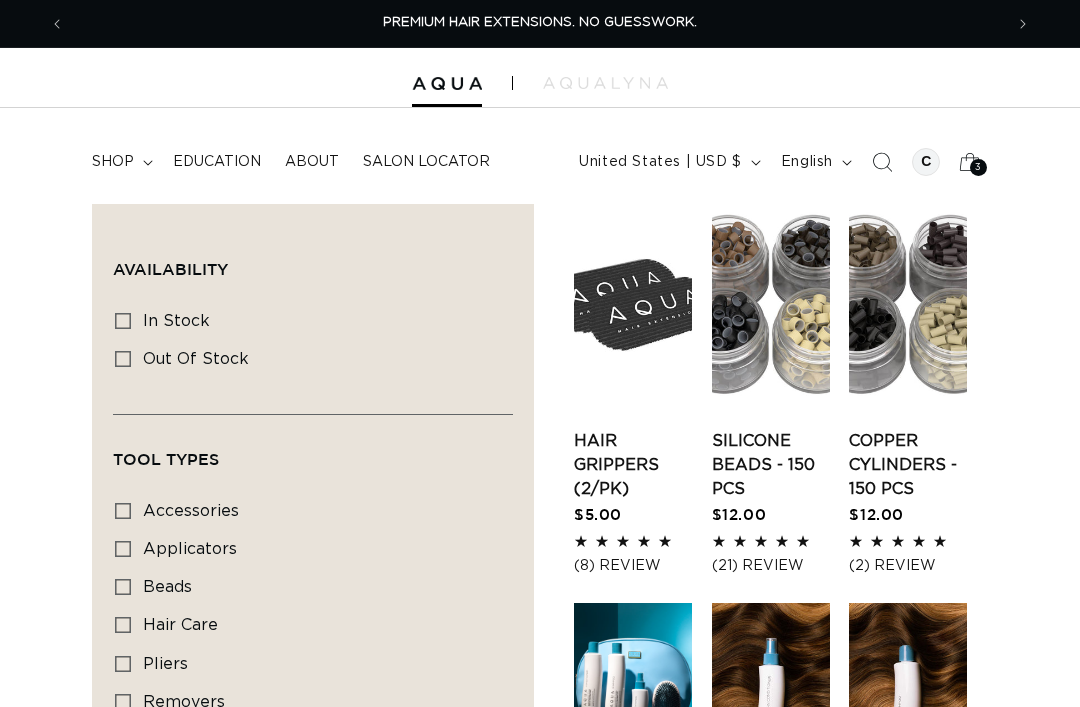 scroll, scrollTop: 0, scrollLeft: 0, axis: both 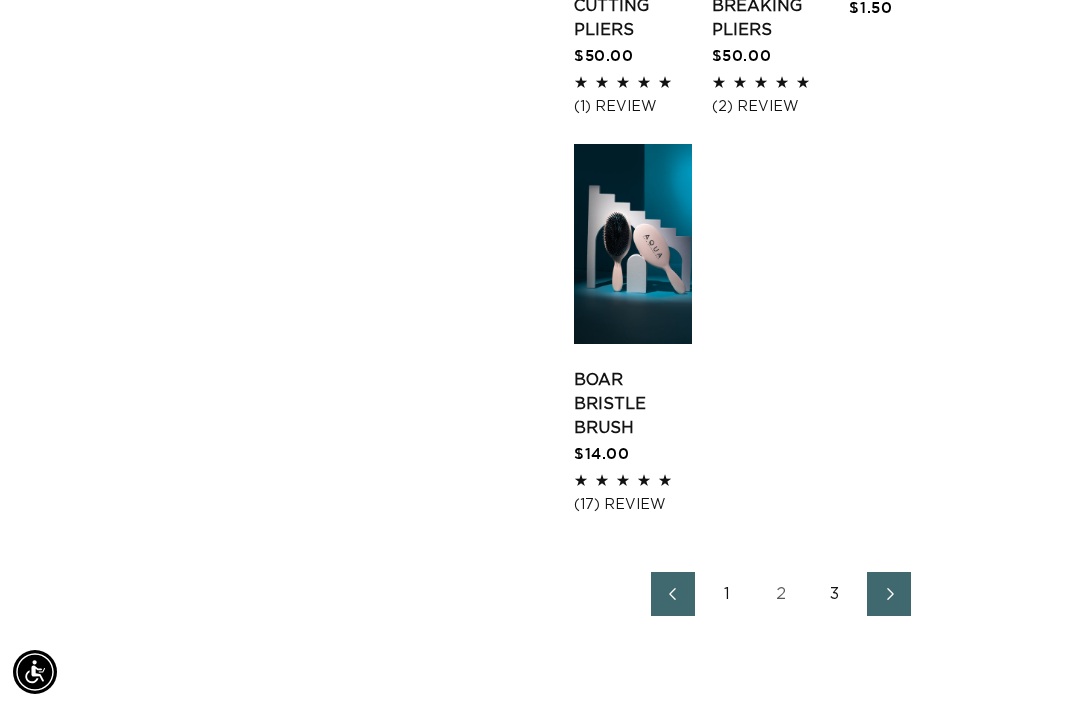 click on "3" at bounding box center [835, 594] 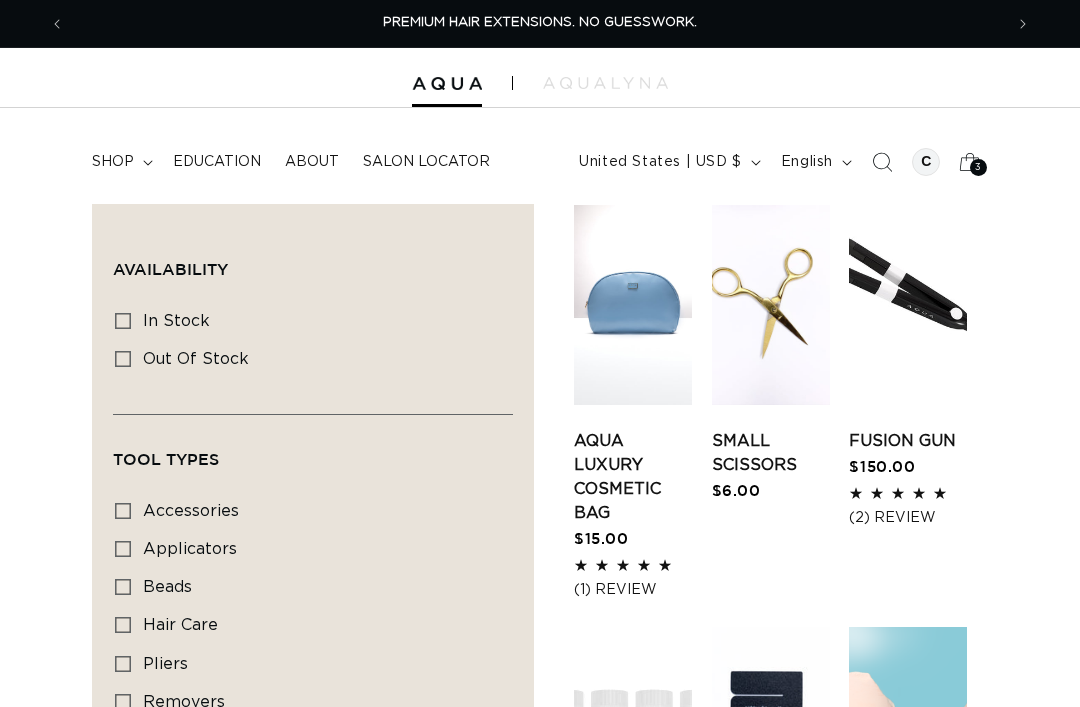 scroll, scrollTop: 20, scrollLeft: 0, axis: vertical 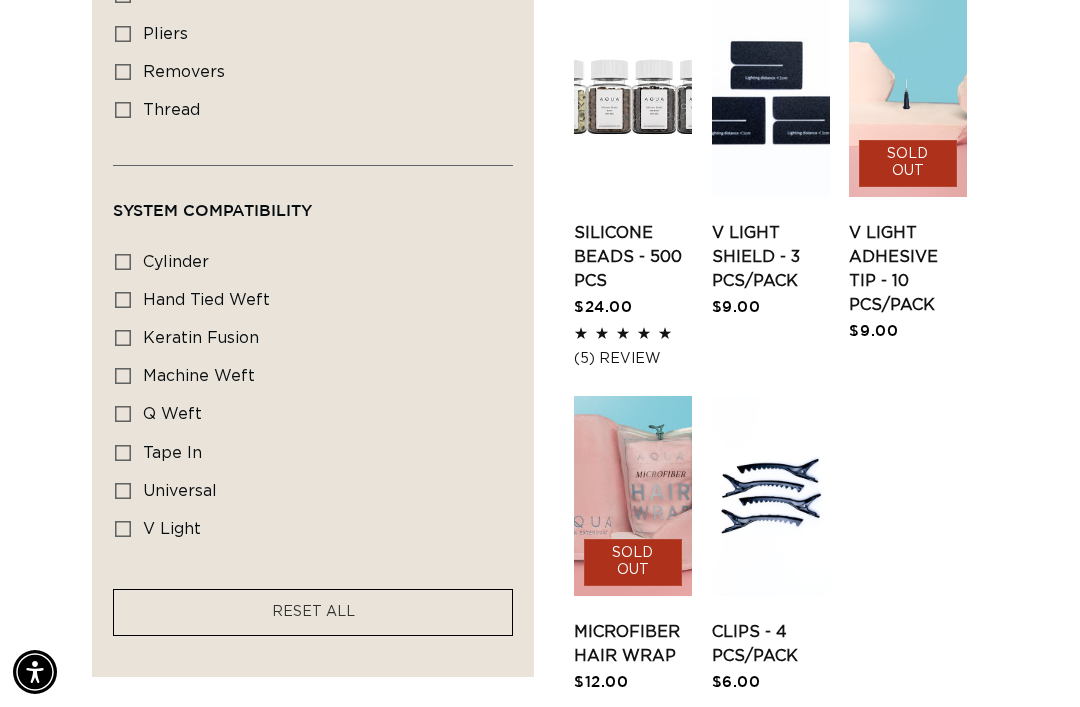 click on "Silicone Beads - 500 pcs" at bounding box center (633, 257) 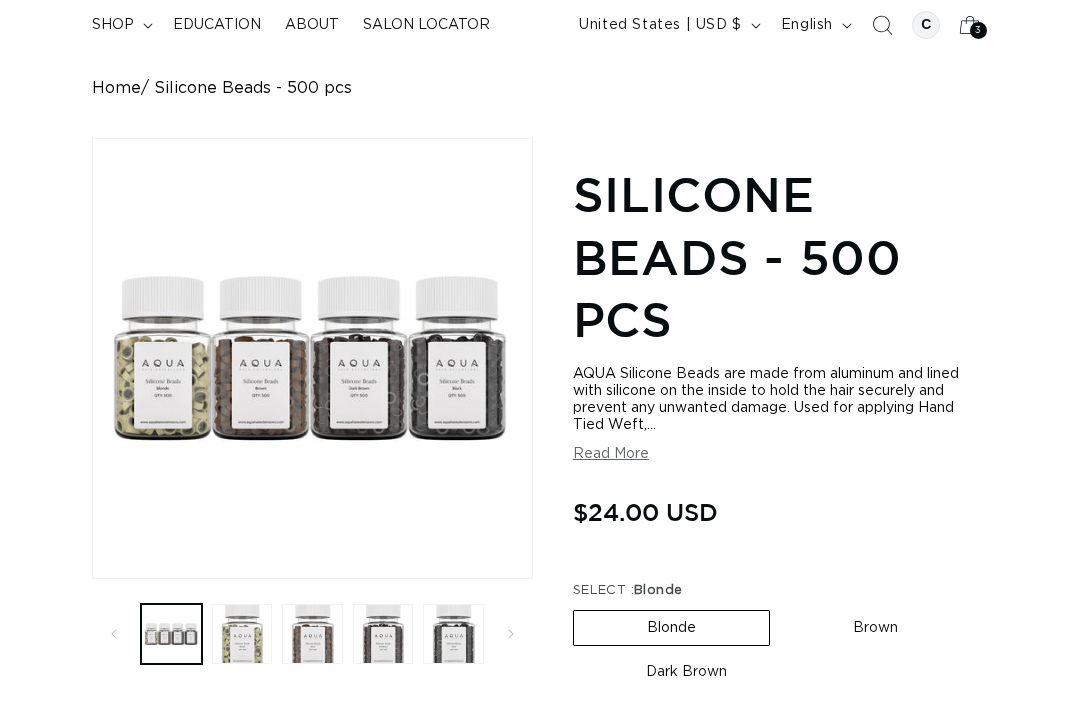 scroll, scrollTop: 357, scrollLeft: 0, axis: vertical 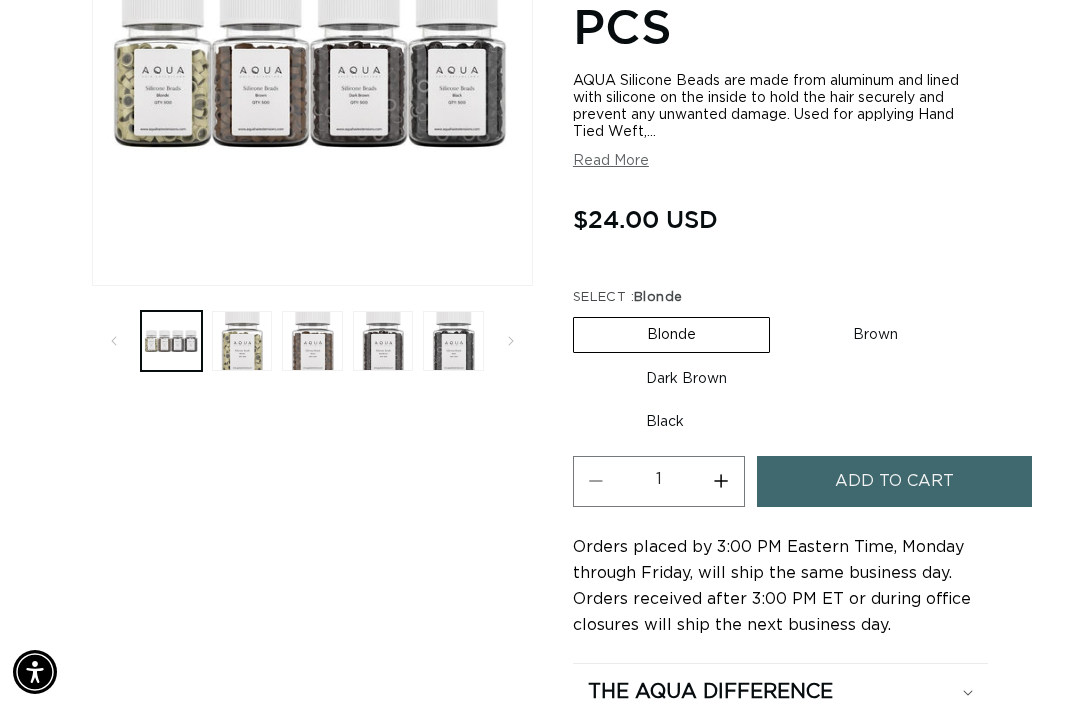 click on "Dark Brown Variant sold out or unavailable" at bounding box center [686, 379] 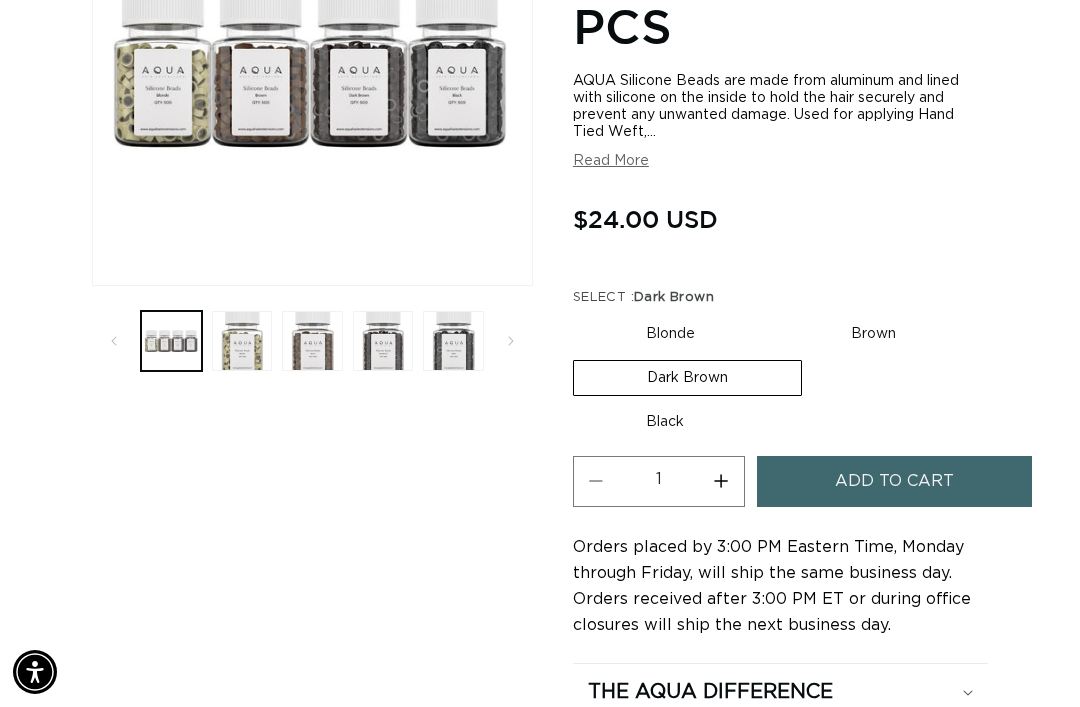 scroll, scrollTop: 0, scrollLeft: 1876, axis: horizontal 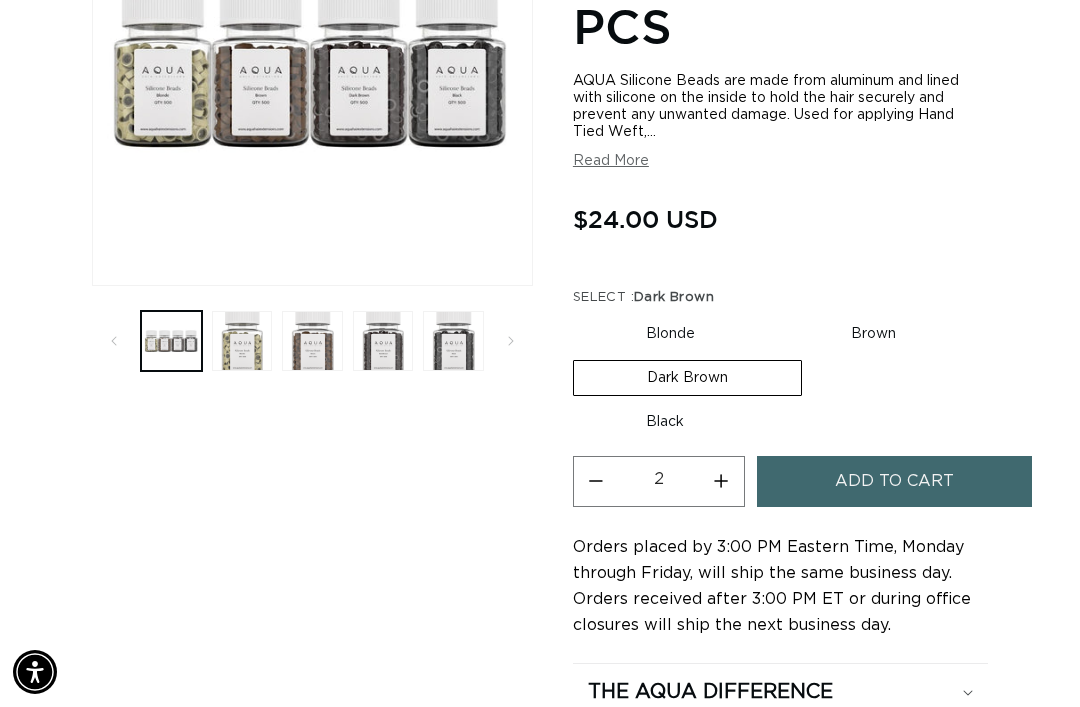 click on "Add to cart" at bounding box center [894, 481] 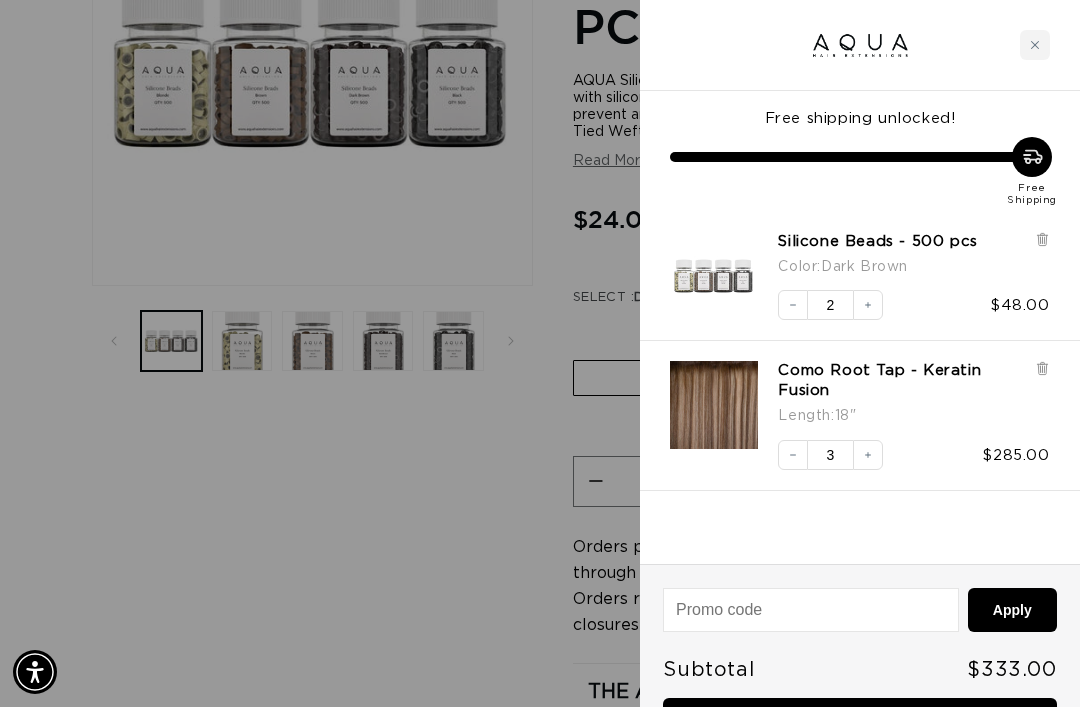 scroll, scrollTop: 0, scrollLeft: 1876, axis: horizontal 